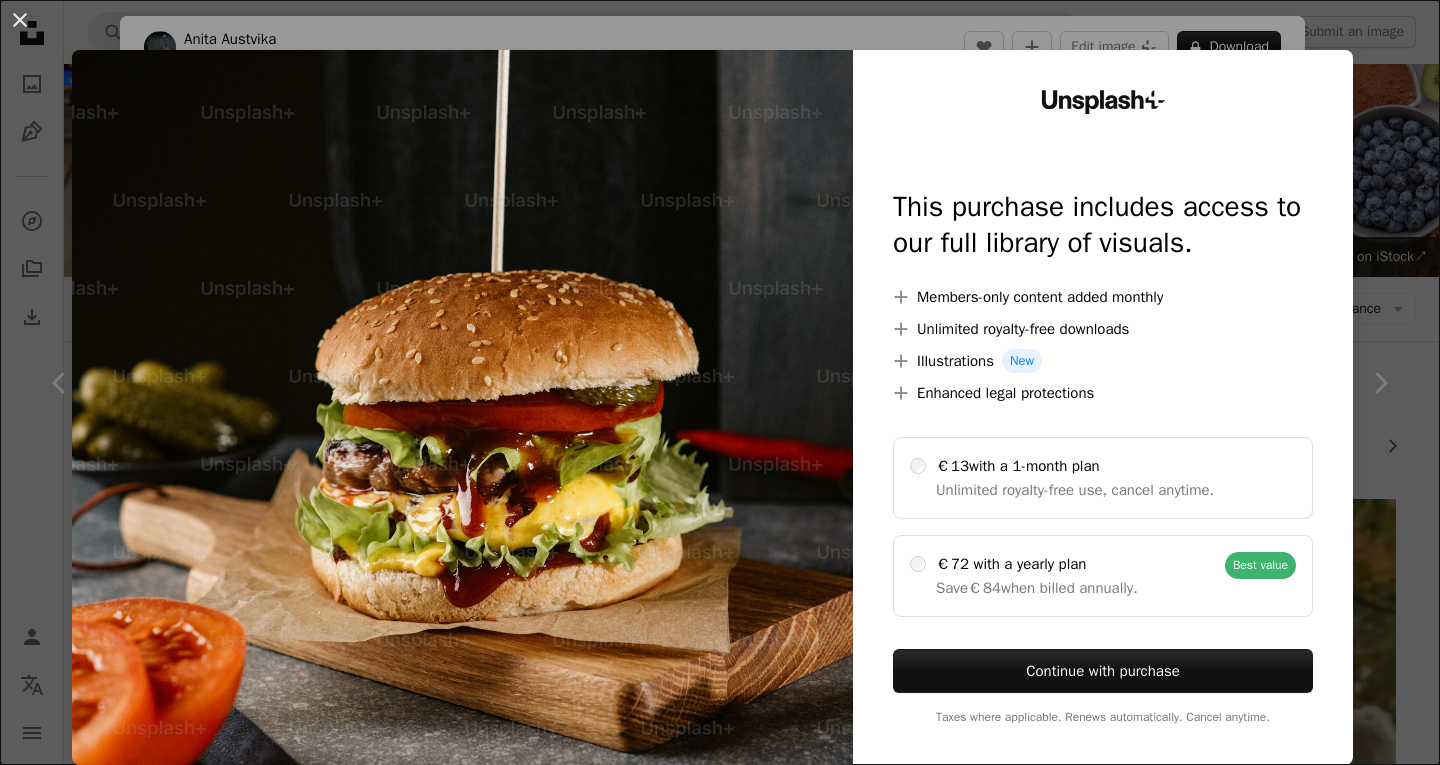 scroll, scrollTop: 1800, scrollLeft: 0, axis: vertical 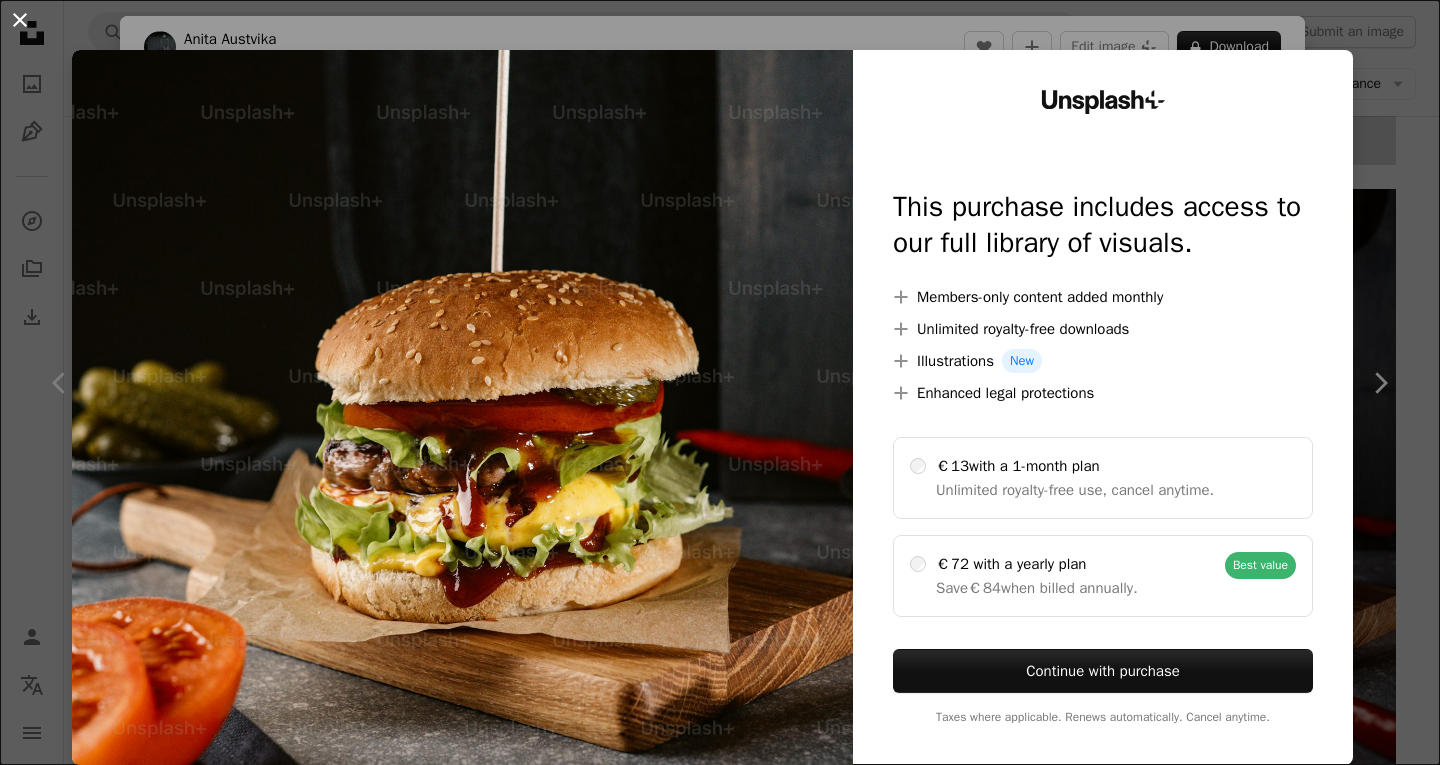 click on "An X shape" at bounding box center [20, 20] 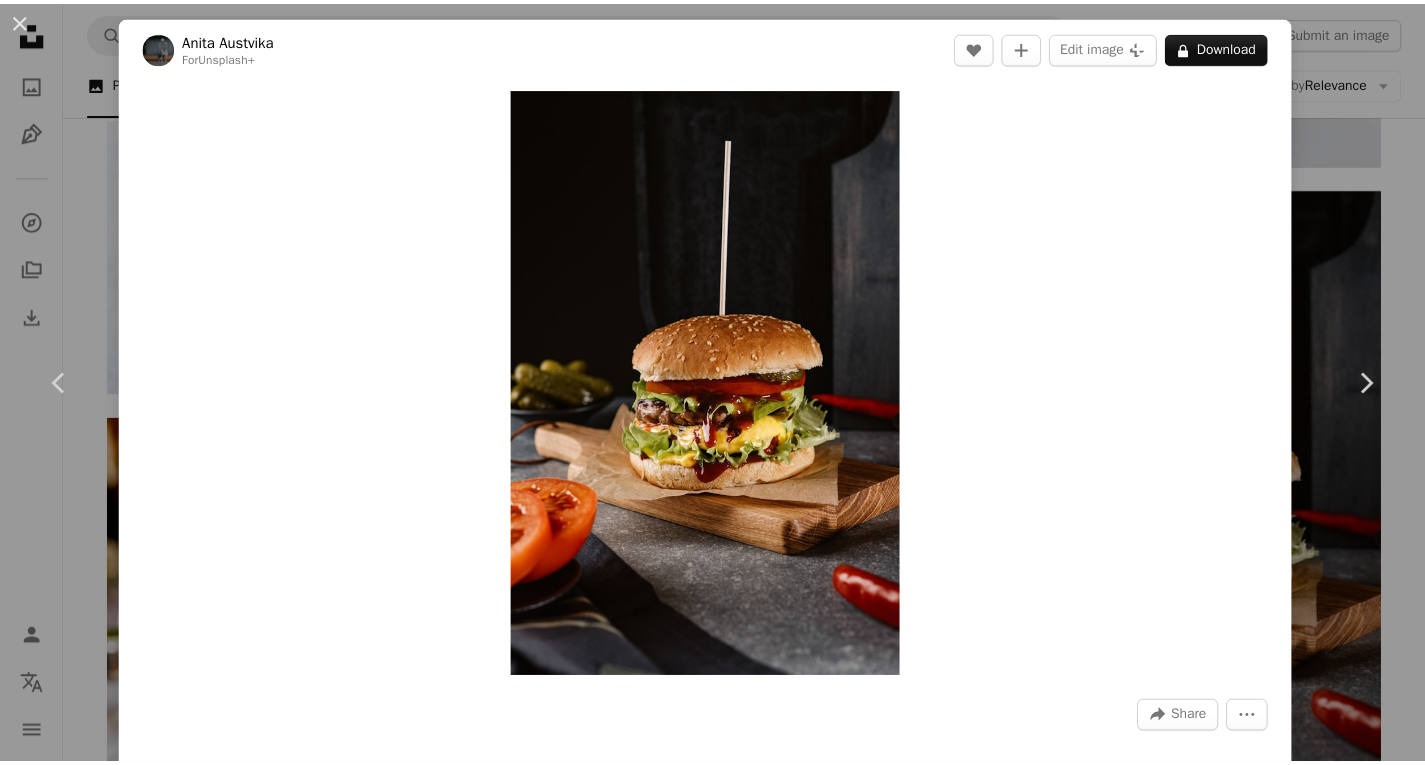 scroll, scrollTop: 100, scrollLeft: 0, axis: vertical 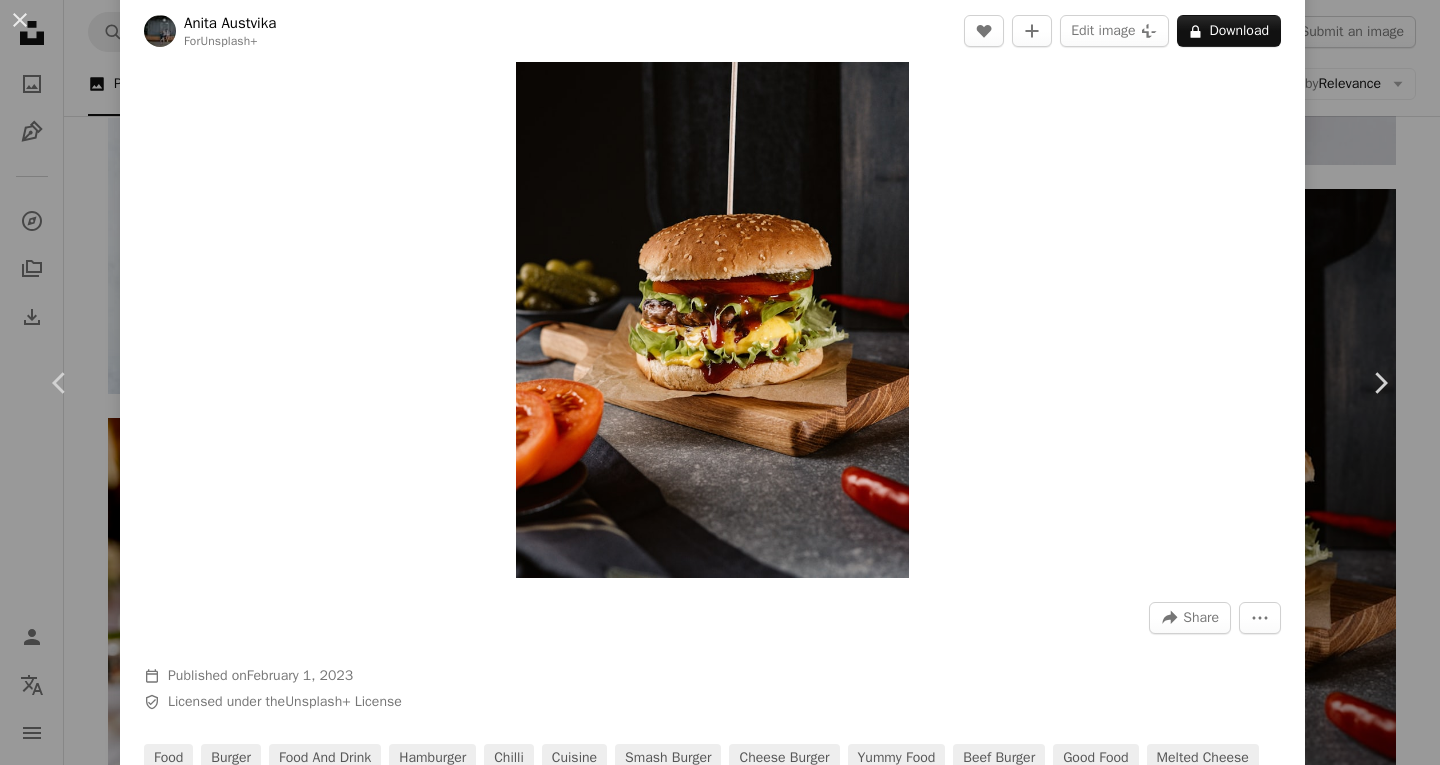 click on "[FIRST] [LAST] For Unsplash+ A heart A plus sign Edit image Plus sign for Unsplash+ A lock Download Zoom in A forward-right arrow Share More Actions Calendar outlined Published on February 1, 2023 Safety Licensed under the Unsplash+ License food burger food and drink hamburger chilli cuisine smash burger cheese burger yummy food beef burger good food melted cheese skewer stacked sliced tomato Public domain images From this series Plus sign for Unsplash+ Related images Plus sign for Unsplash+ A heart A plus sign Anita Austvika For Unsplash+ A lock Download Plus sign for Unsplash+ A heart A plus sign Monika Grabkowska For Unsplash+ A lock Download Plus sign for Unsplash+ A heart A plus sign María Sainz Cabezalí For Unsplash+ A lock Download Plus sign for Unsplash+ A heart A plus sign Monika Grabkowska For Unsplash+ A lock Download Plus sign for Unsplash+ A heart A plus sign Monika Grabkowska For Unsplash+ A lock Download Plus sign for Unsplash+" at bounding box center [720, 382] 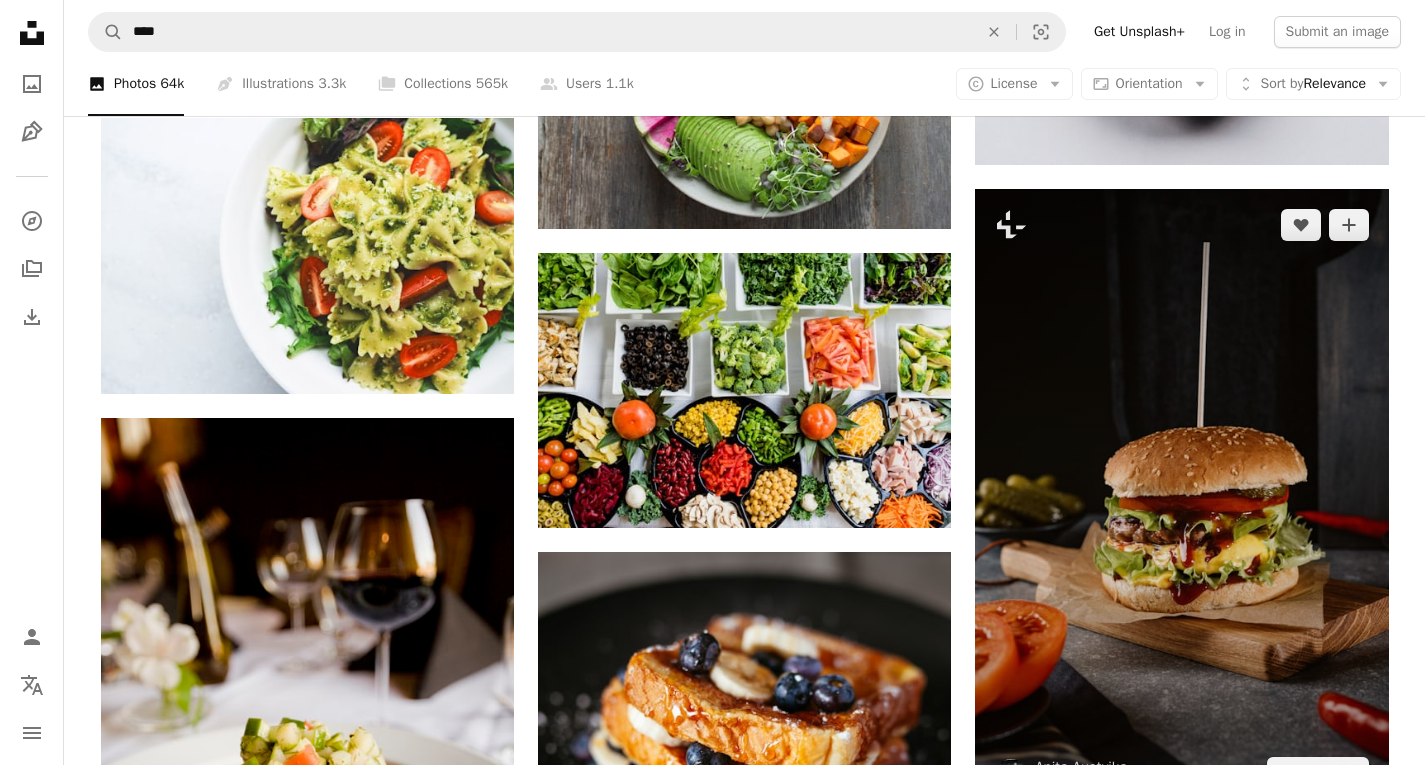 click at bounding box center [1181, 499] 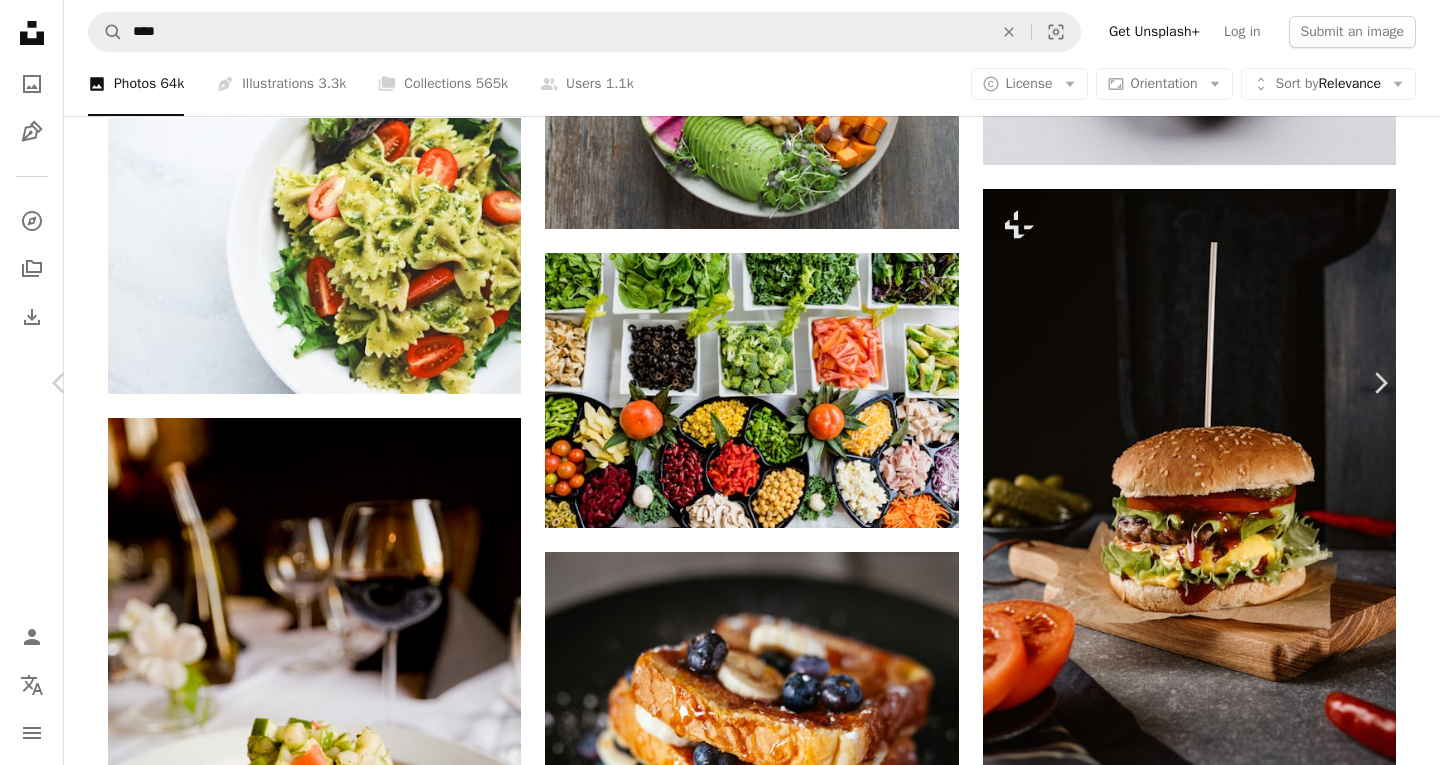drag, startPoint x: 1193, startPoint y: 446, endPoint x: 627, endPoint y: 312, distance: 581.64594 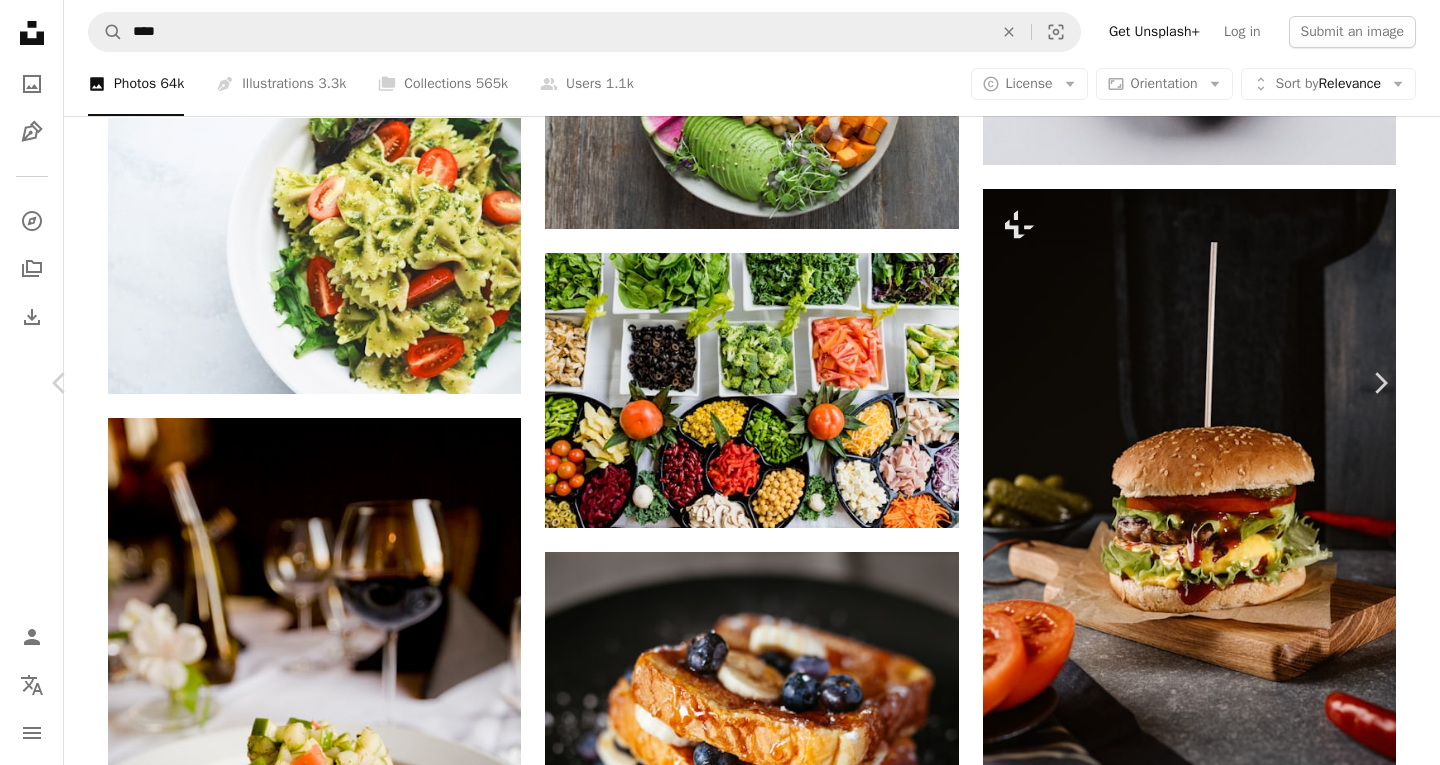 click on "[FIRST] [LAST] For Unsplash+ A heart A plus sign Edit image Plus sign for Unsplash+ A lock Download Zoom in A forward-right arrow Share More Actions Calendar outlined Published on February 1, 2023 Safety Licensed under the Unsplash+ License food burger food and drink hamburger chilli cuisine smash burger cheese burger yummy food beef burger good food melted cheese skewer stacked sliced tomato Public domain images From this series Plus sign for Unsplash+ Related images Plus sign for Unsplash+ A heart A plus sign Anita Austvika For Unsplash+ A lock Download Plus sign for Unsplash+ A heart A plus sign Monika Grabkowska For Unsplash+ A lock Download Plus sign for Unsplash+ A heart A plus sign María Sainz Cabezalí For Unsplash+ A lock Download Plus sign for Unsplash+ A heart A plus sign Monika Grabkowska For Unsplash+ A lock Download Plus sign for Unsplash+ A heart A plus sign Monika Grabkowska For Unsplash+ A lock Download Plus sign for Unsplash+" at bounding box center [720, 4361] 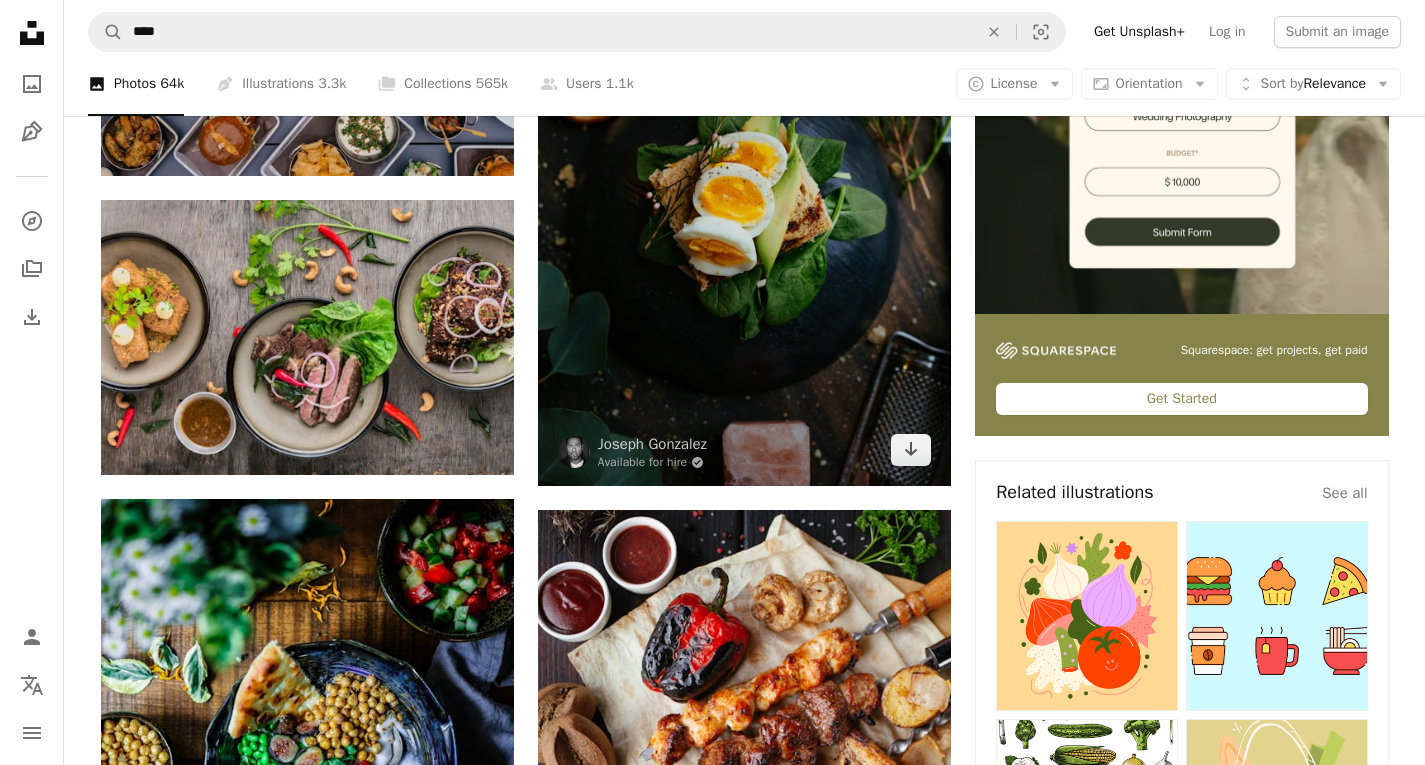 scroll, scrollTop: 600, scrollLeft: 0, axis: vertical 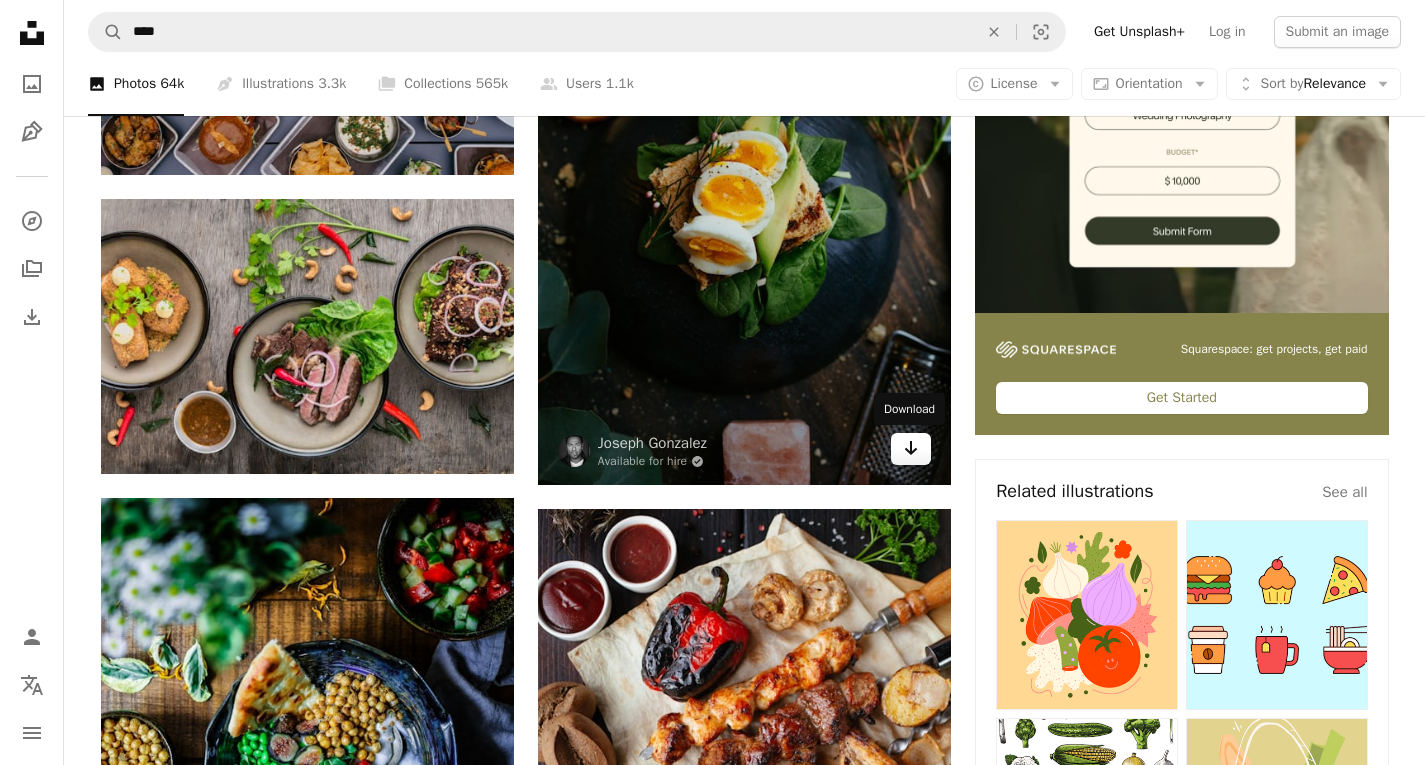 click on "Arrow pointing down" at bounding box center [911, 449] 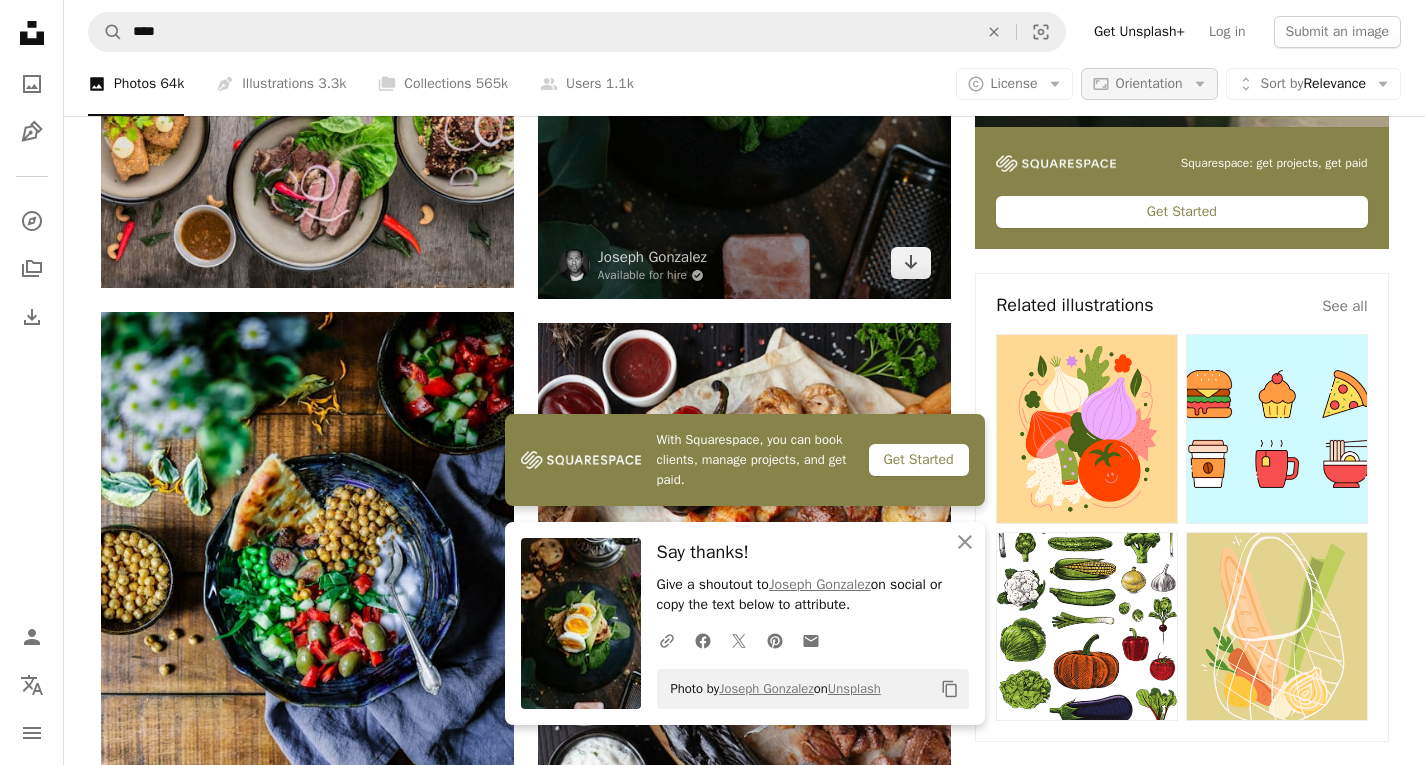 scroll, scrollTop: 800, scrollLeft: 0, axis: vertical 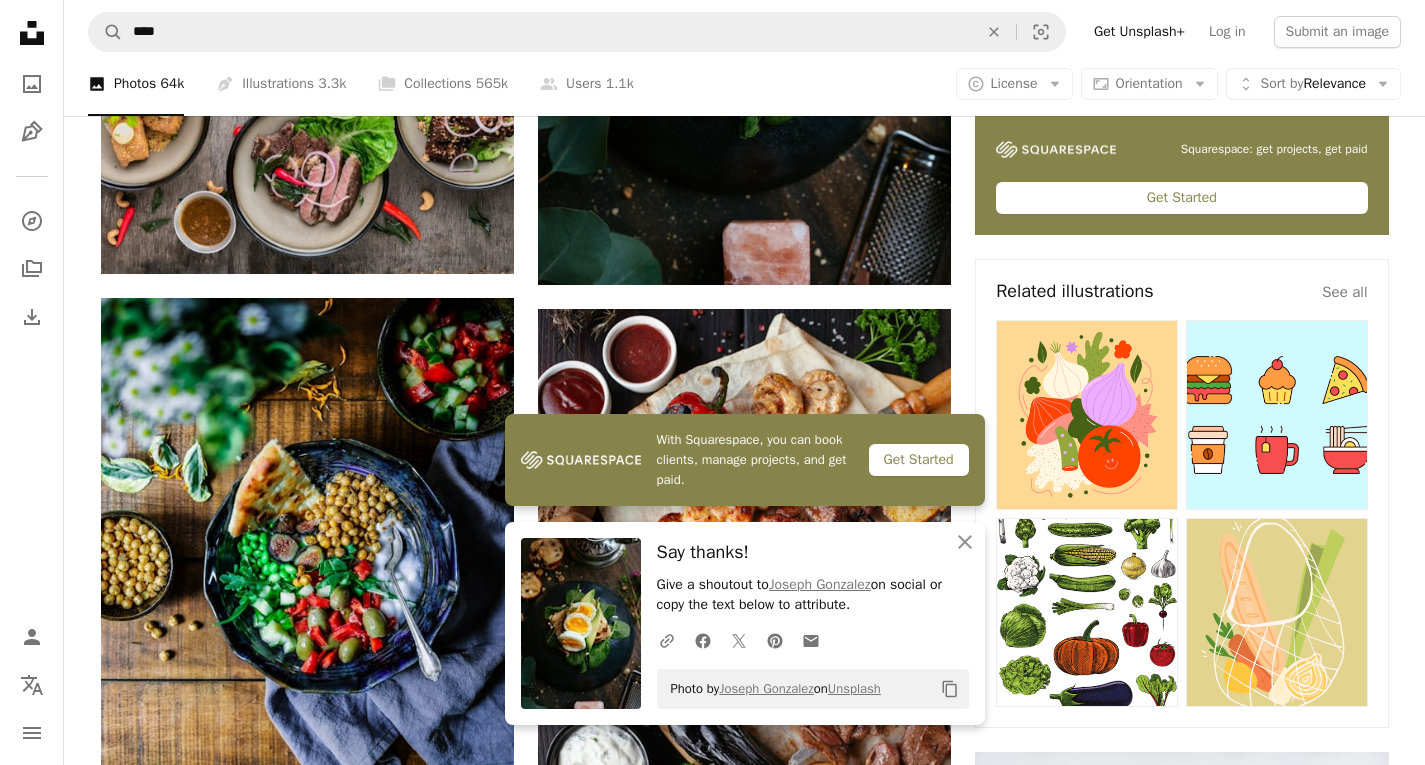 click on "Plus sign for Unsplash+ A heart A plus sign Davey Gravy For Unsplash+ A lock Download A heart A plus sign Lily Banse Arrow pointing down A heart A plus sign Odiseo Castrejon Available for hire A checkmark inside of a circle Arrow pointing down Plus sign for Unsplash+ A heart A plus sign Pablo Merchán Montes For Unsplash+ A lock Download A heart A plus sign Eaters Collective Arrow pointing down A heart A plus sign Casey Lee Arrow pointing down Plus sign for Unsplash+ A heart A plus sign Monika Grabkowska For Unsplash+ A lock Download A heart A plus sign Joseph Gonzalez Available for hire A checkmark inside of a circle Arrow pointing down A heart A plus sign Victoria Shes Arrow pointing down A heart A plus sign Anna Pelzer Arrow pointing down A heart A plus sign Dan Gold Available for hire A checkmark inside of a circle Arrow pointing down A heart A plus sign Joseph Gonzalez Available for hire A checkmark inside of a circle Arrow pointing down A heart A plus sign Arrow pointing down Get Started For" at bounding box center (745, 1864) 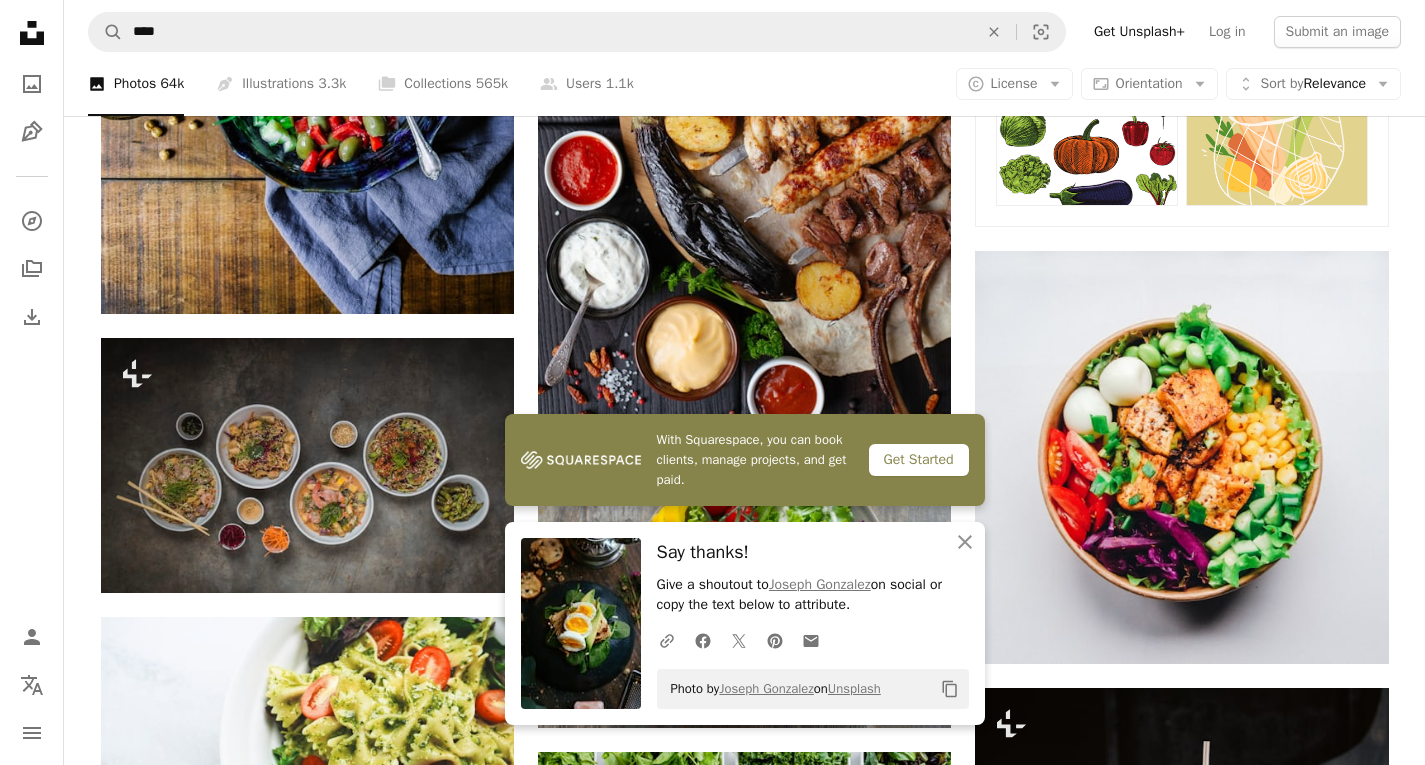 scroll, scrollTop: 1400, scrollLeft: 0, axis: vertical 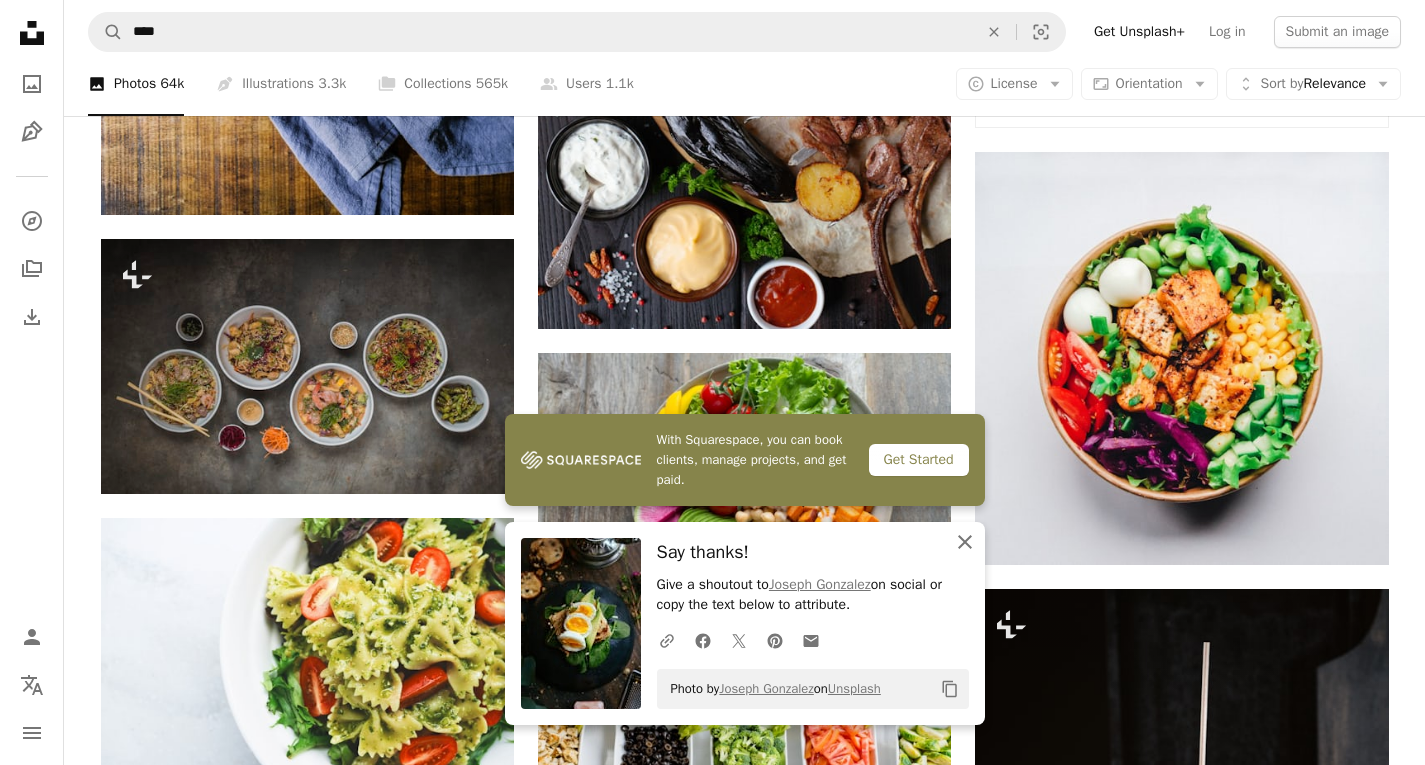 click on "An X shape" 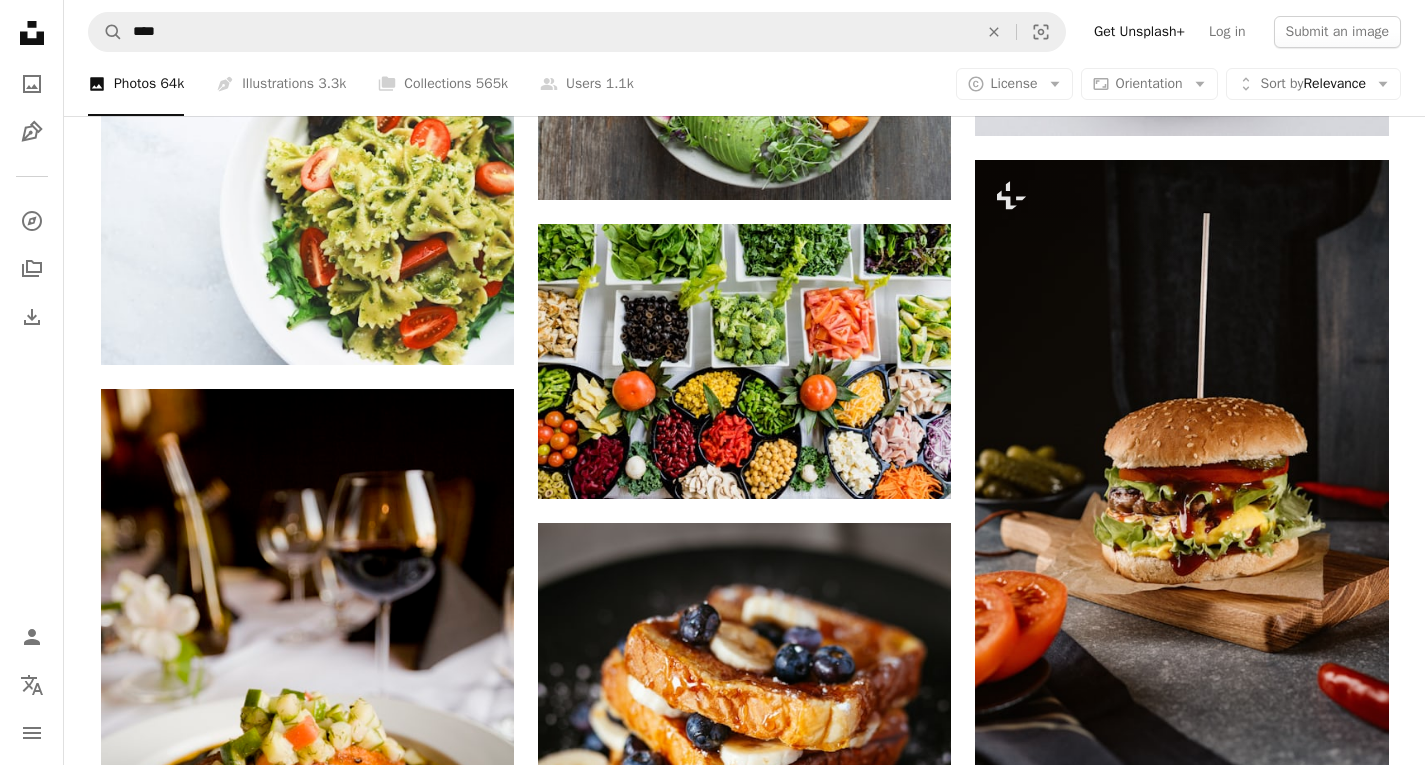 scroll, scrollTop: 2100, scrollLeft: 0, axis: vertical 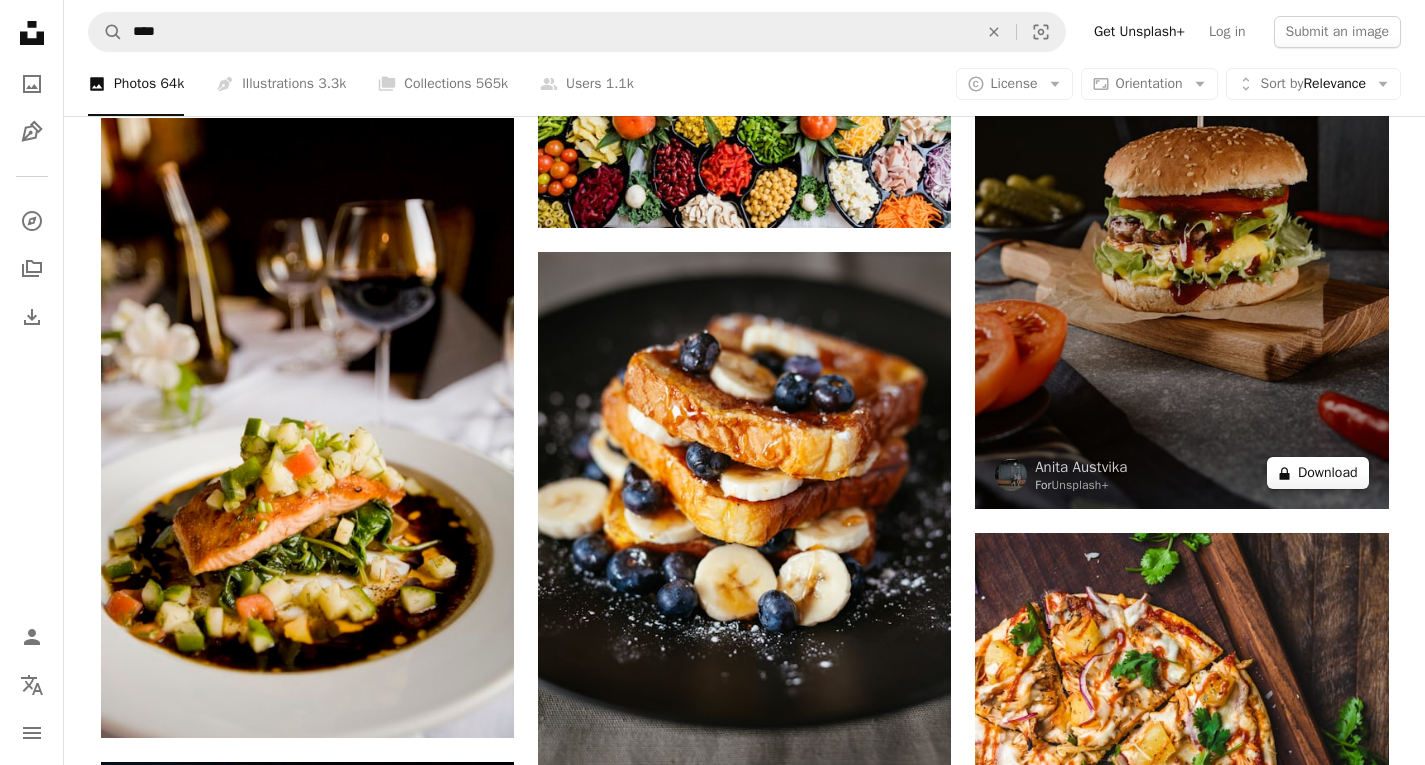 click on "A lock   Download" at bounding box center [1318, 473] 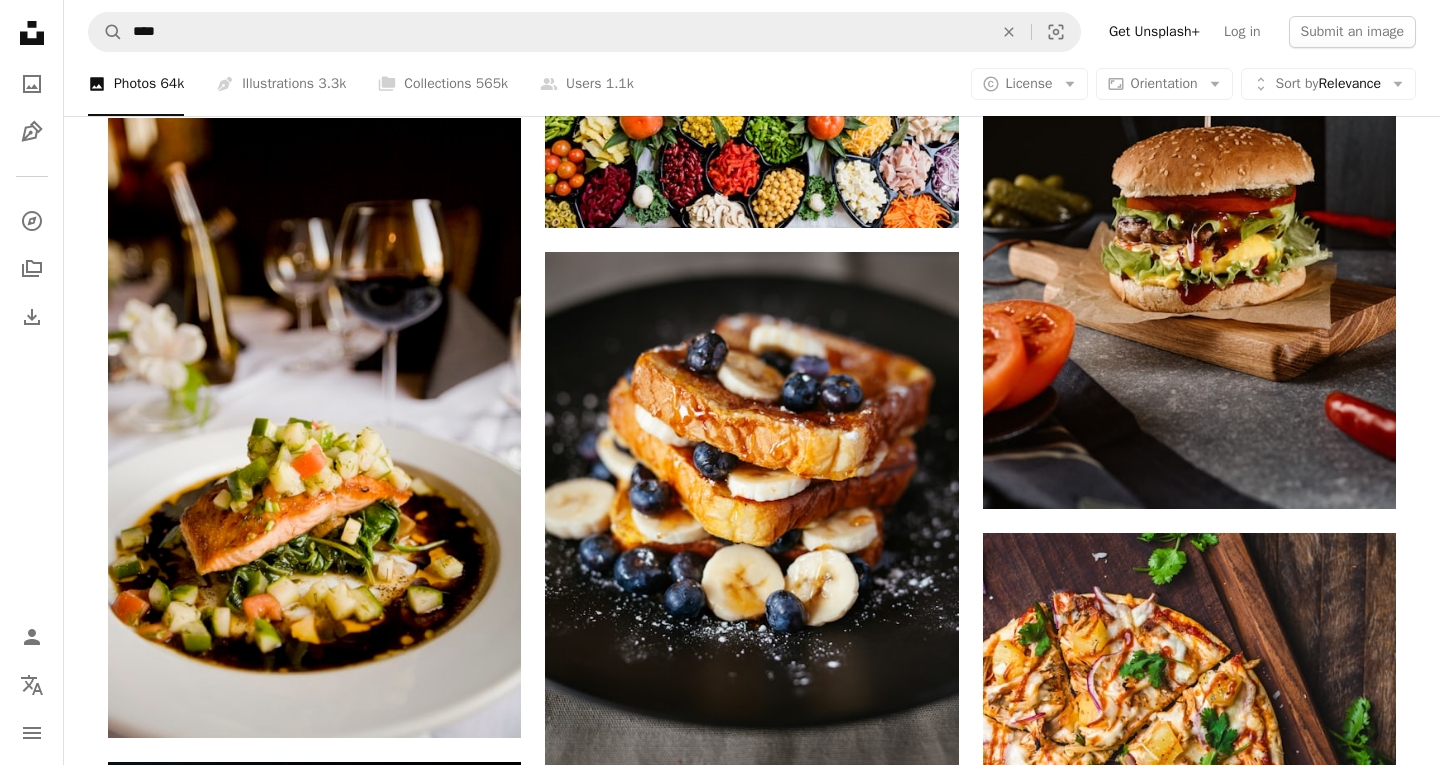 click on "An X shape" at bounding box center (20, 20) 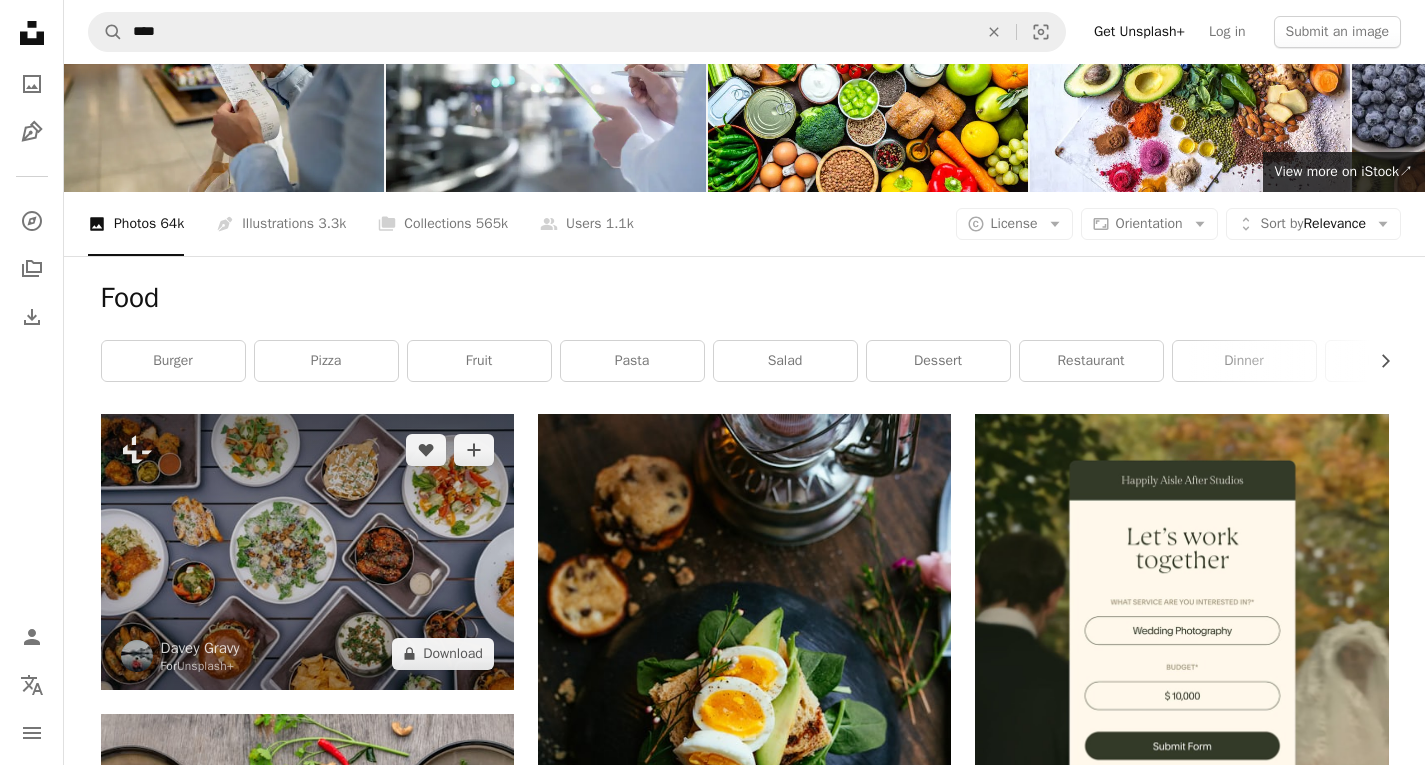 scroll, scrollTop: 200, scrollLeft: 0, axis: vertical 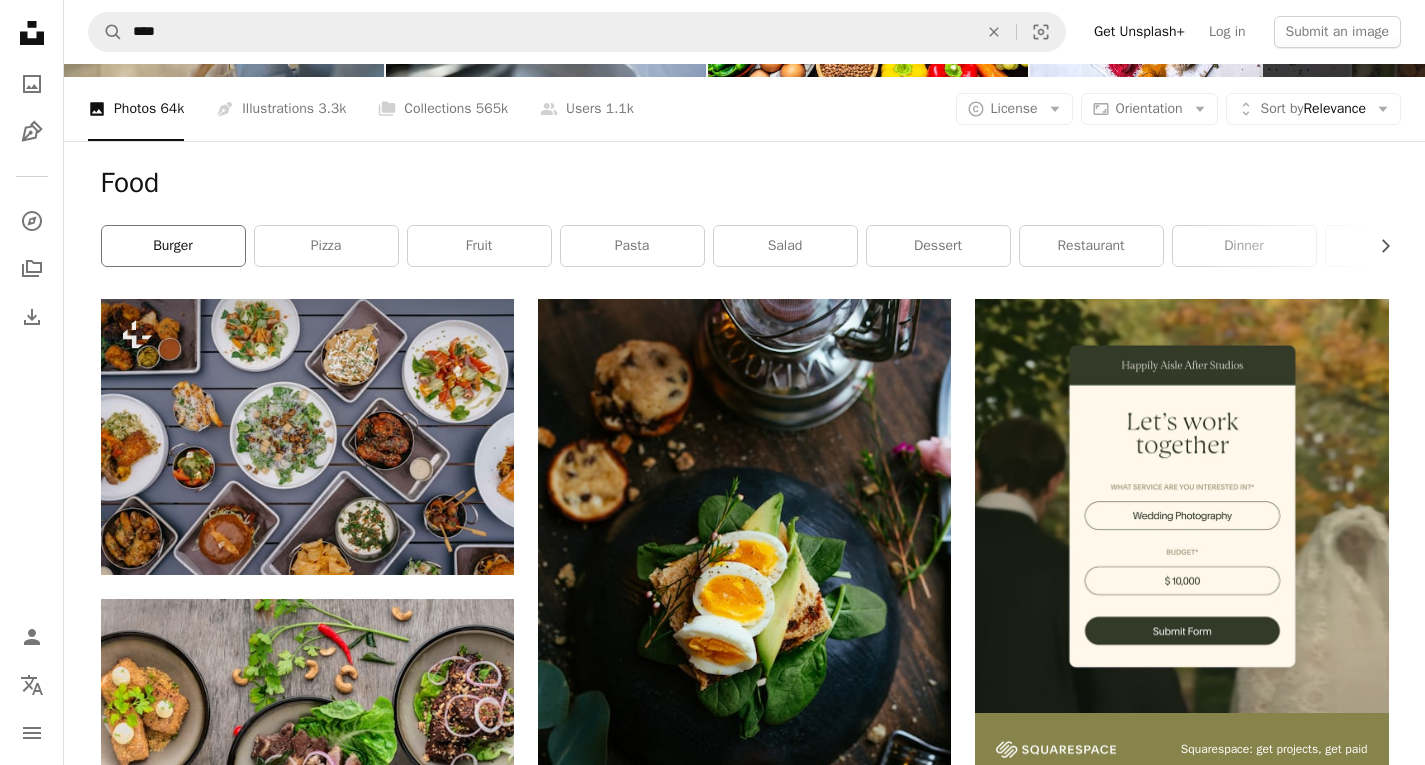 click on "burger" at bounding box center (173, 246) 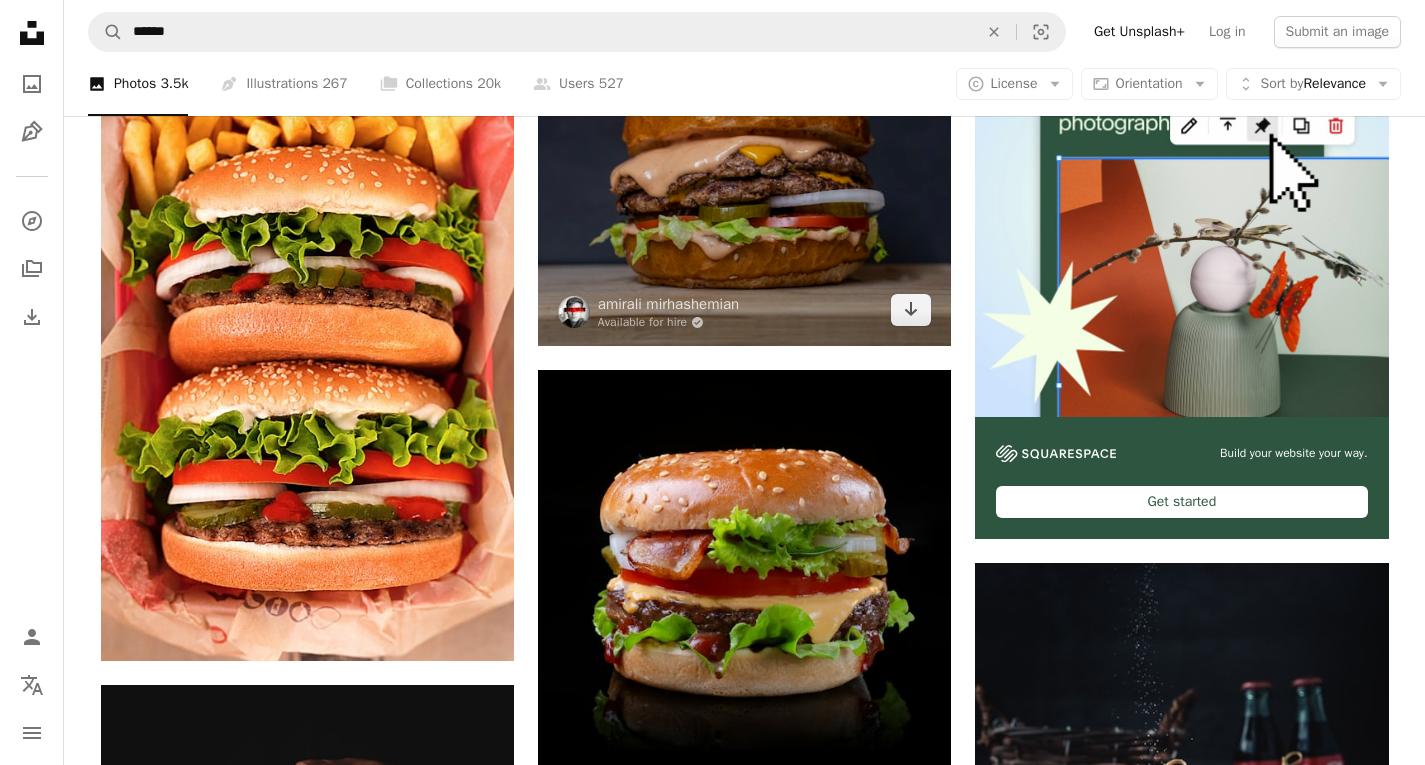 scroll, scrollTop: 300, scrollLeft: 0, axis: vertical 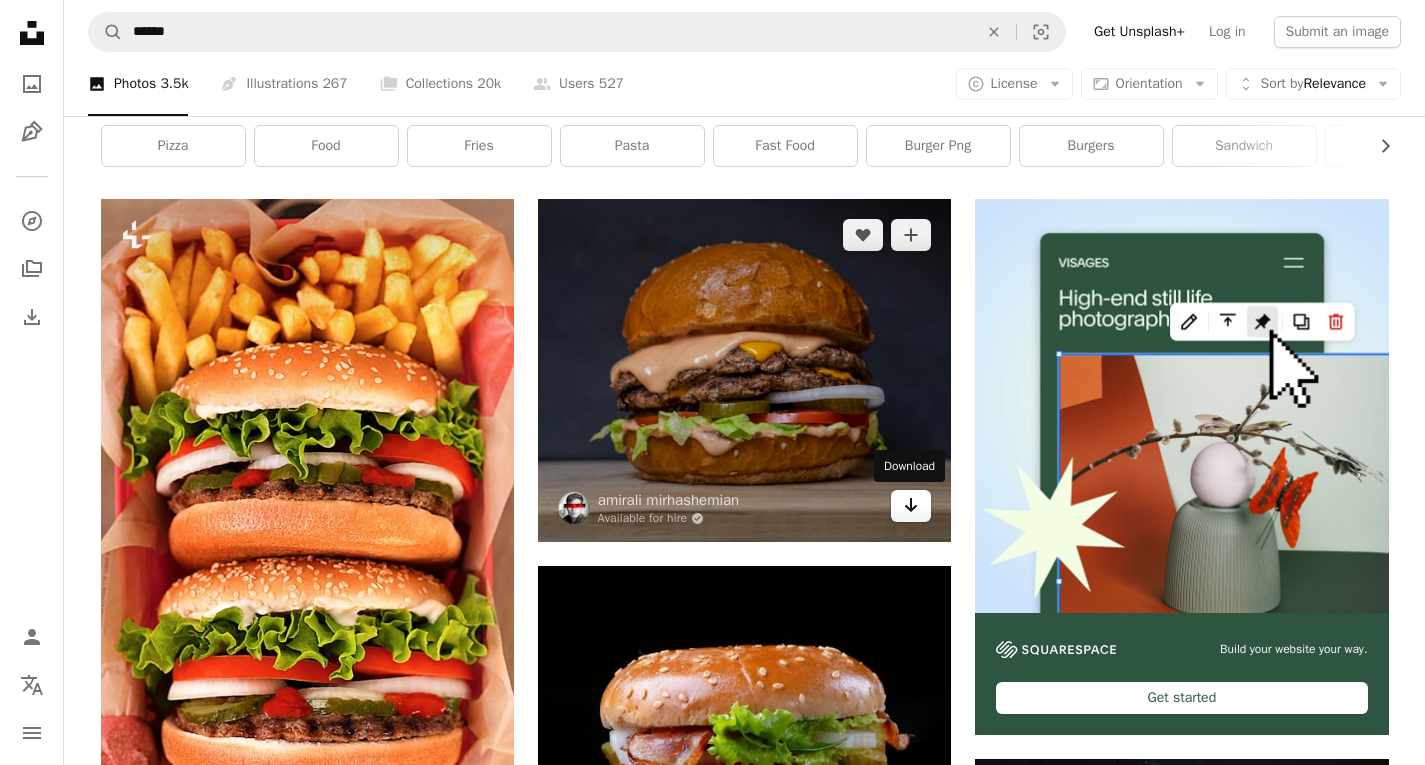 click on "Arrow pointing down" at bounding box center (911, 506) 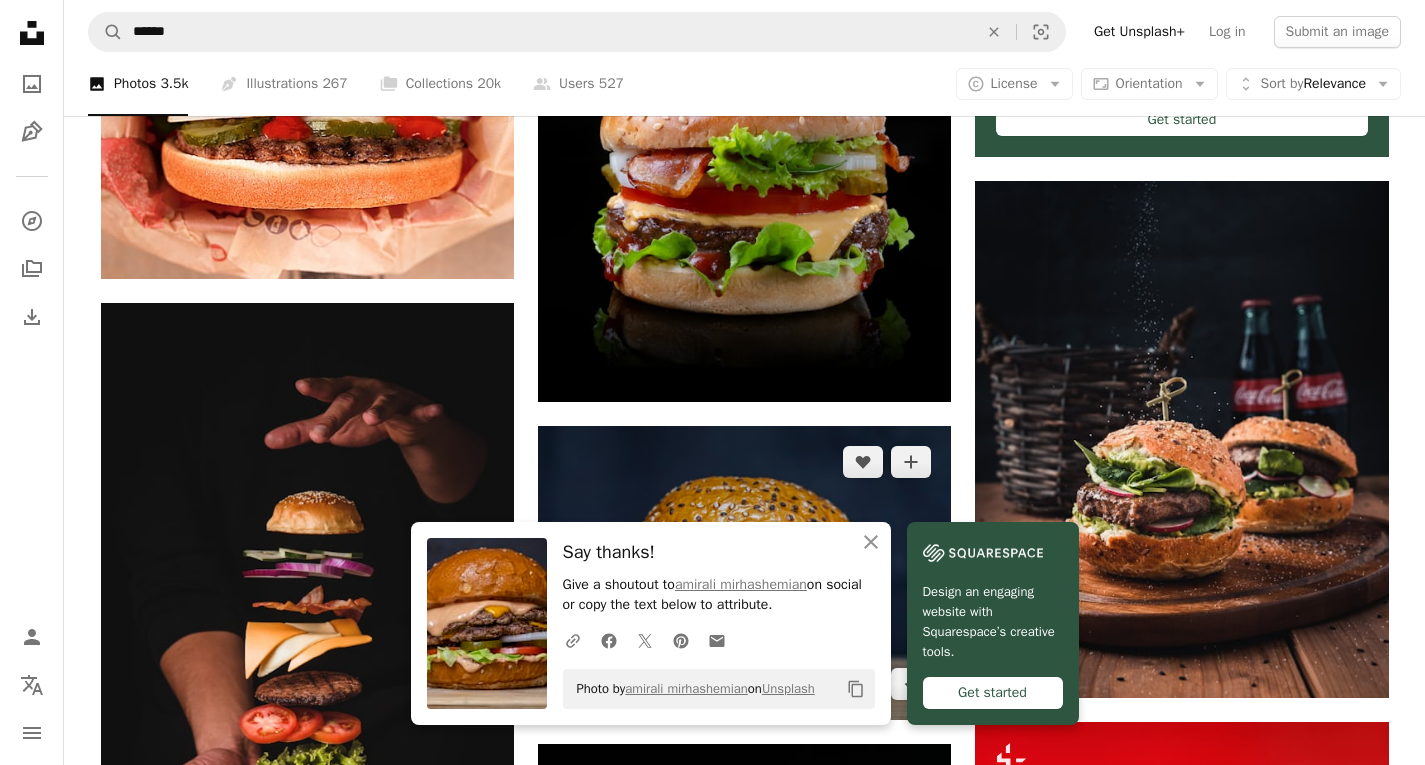 scroll, scrollTop: 1000, scrollLeft: 0, axis: vertical 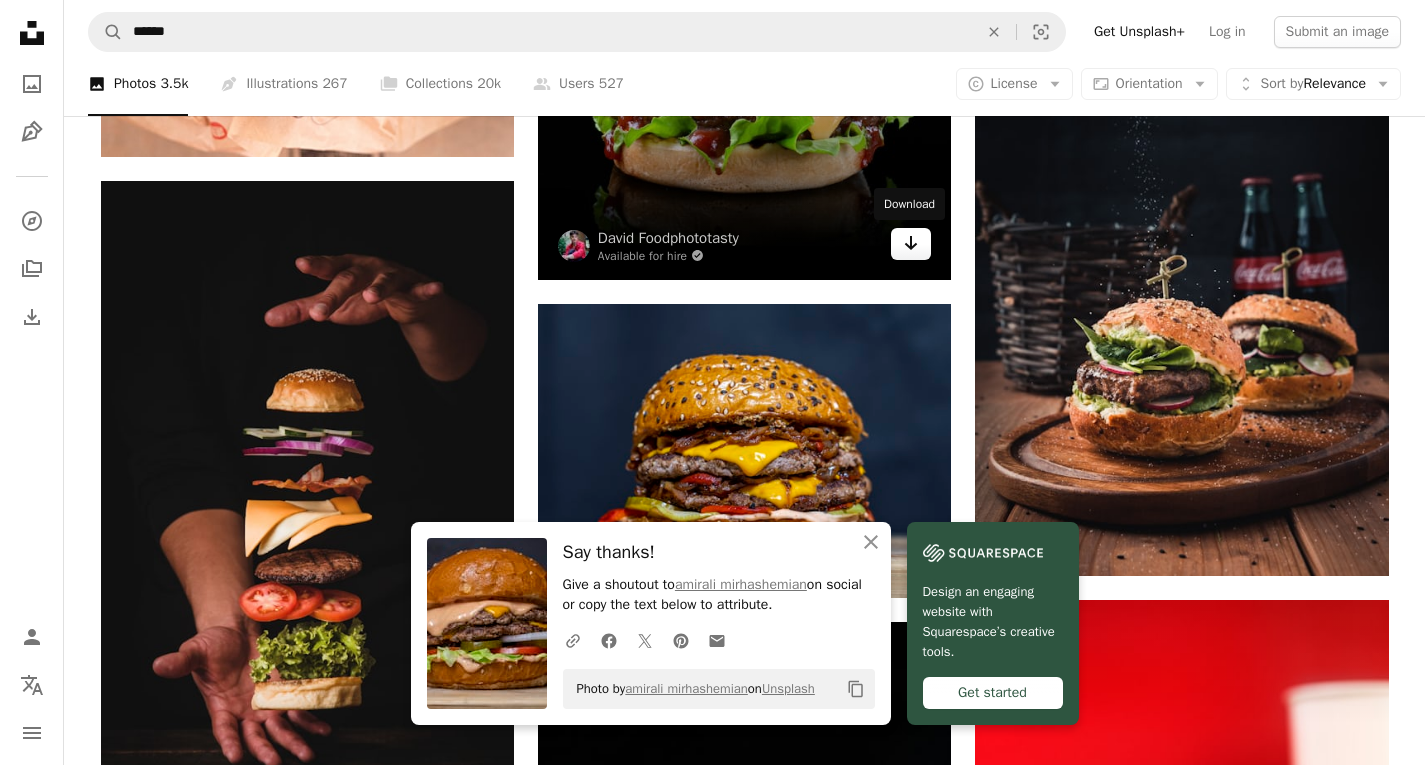 click on "Arrow pointing down" 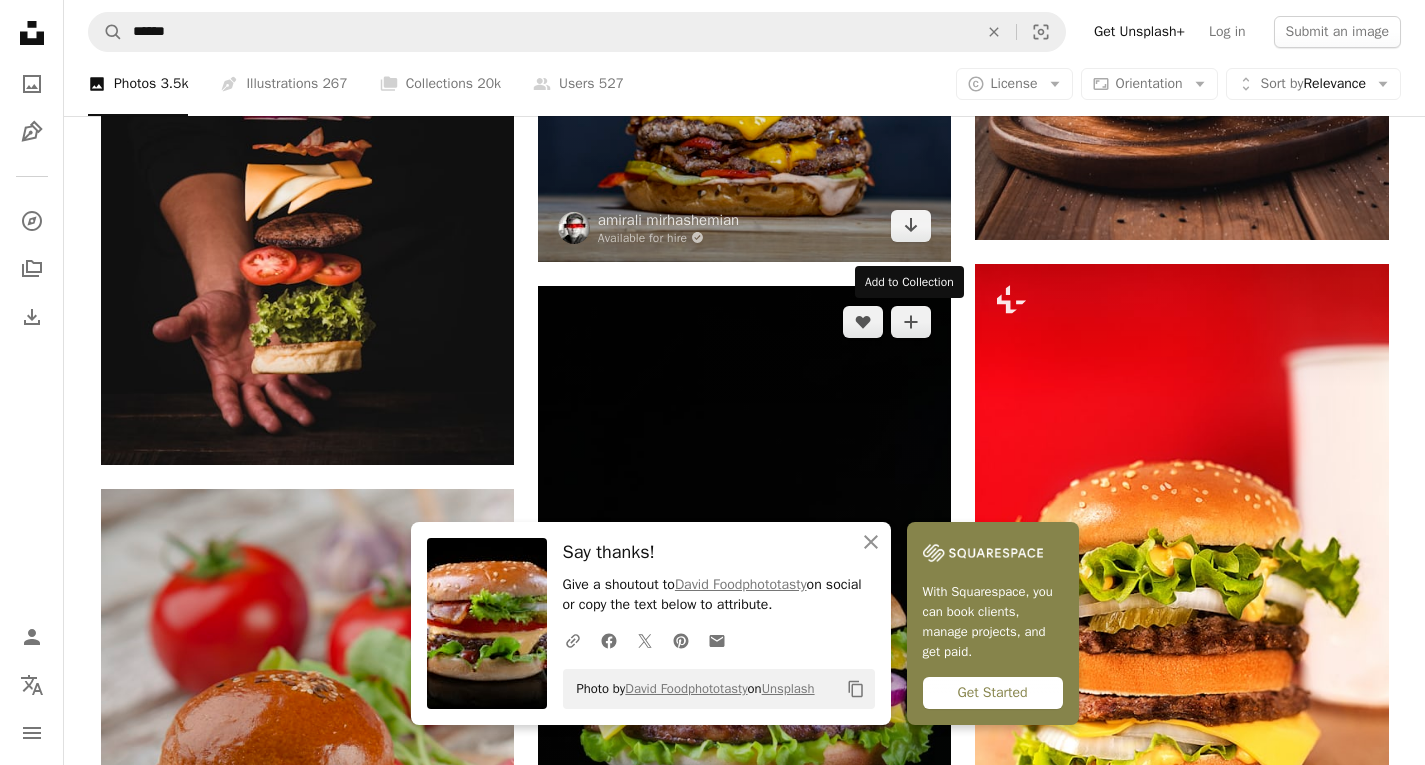 scroll, scrollTop: 1300, scrollLeft: 0, axis: vertical 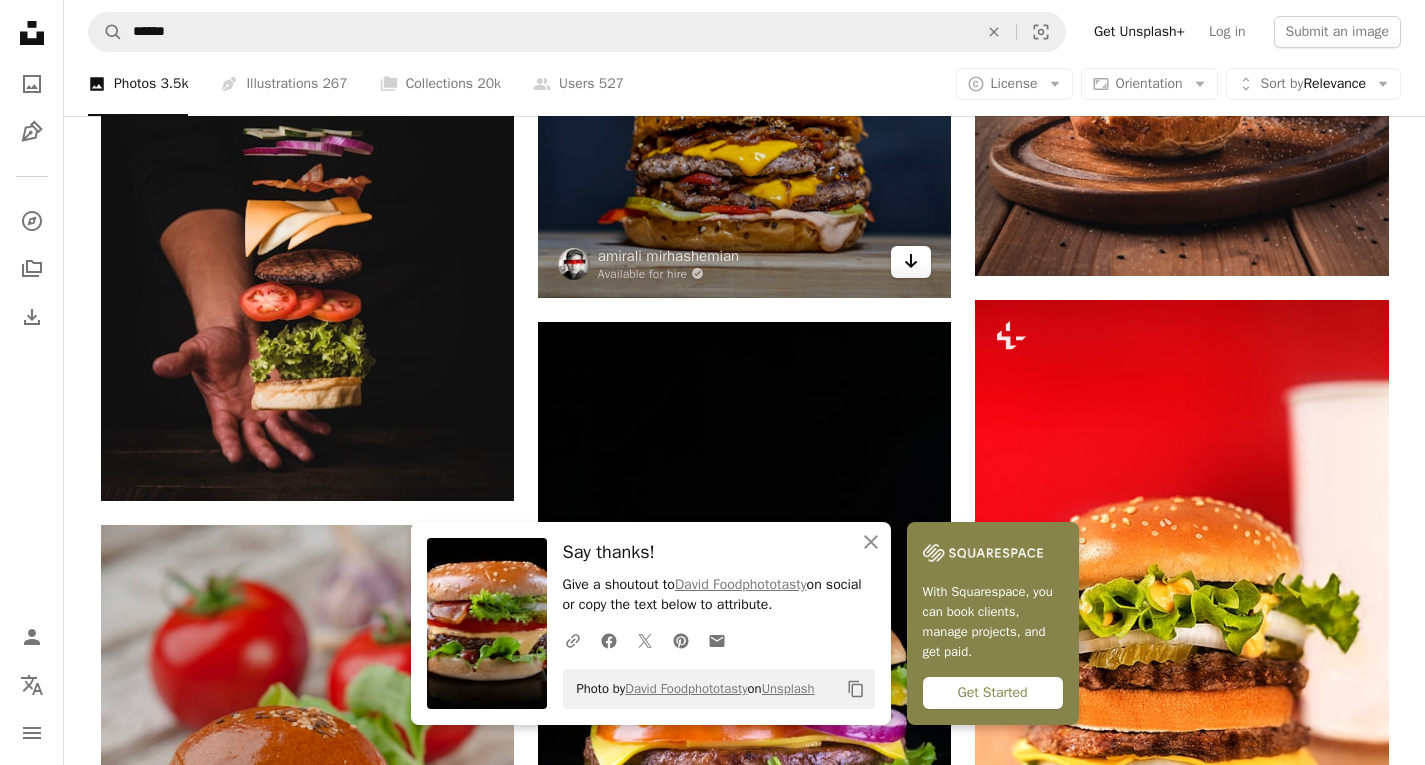 click 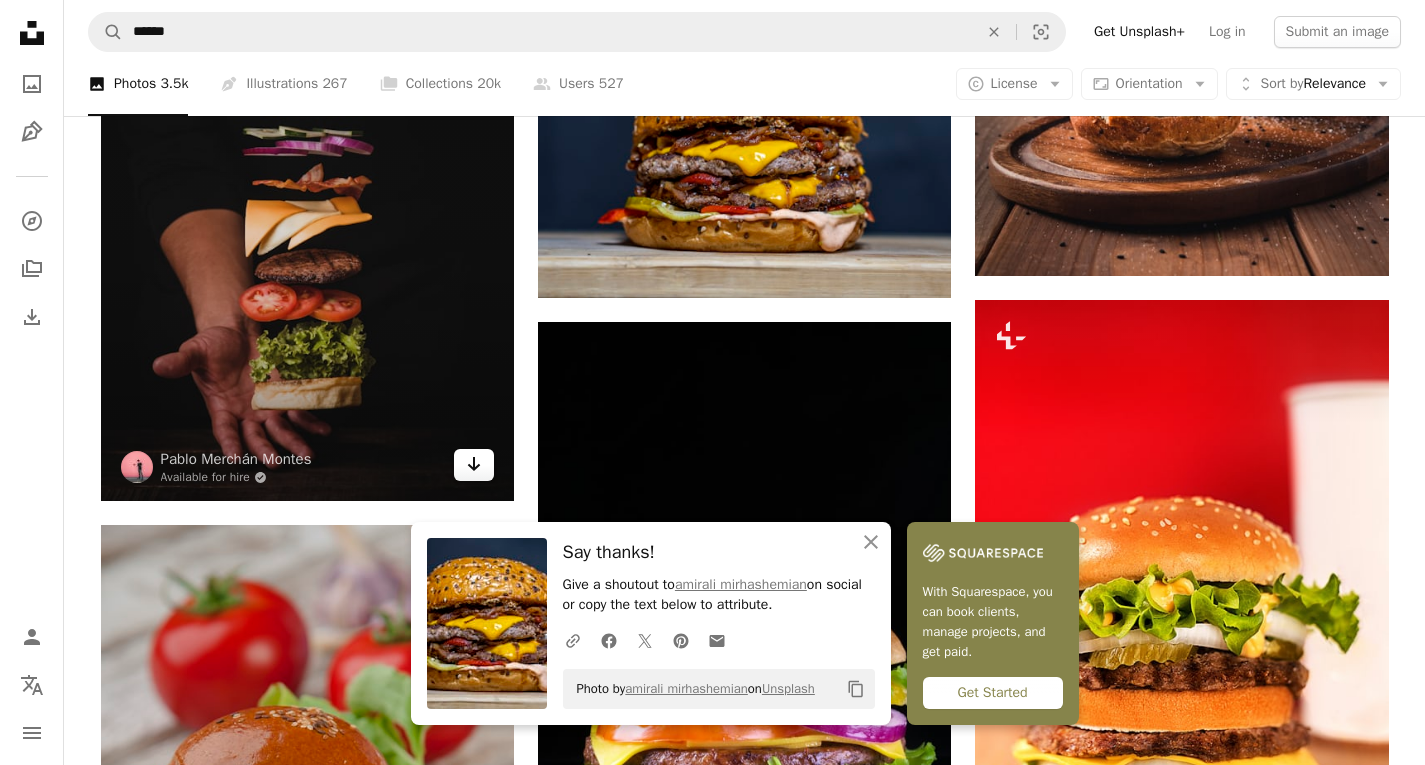 click on "Arrow pointing down" 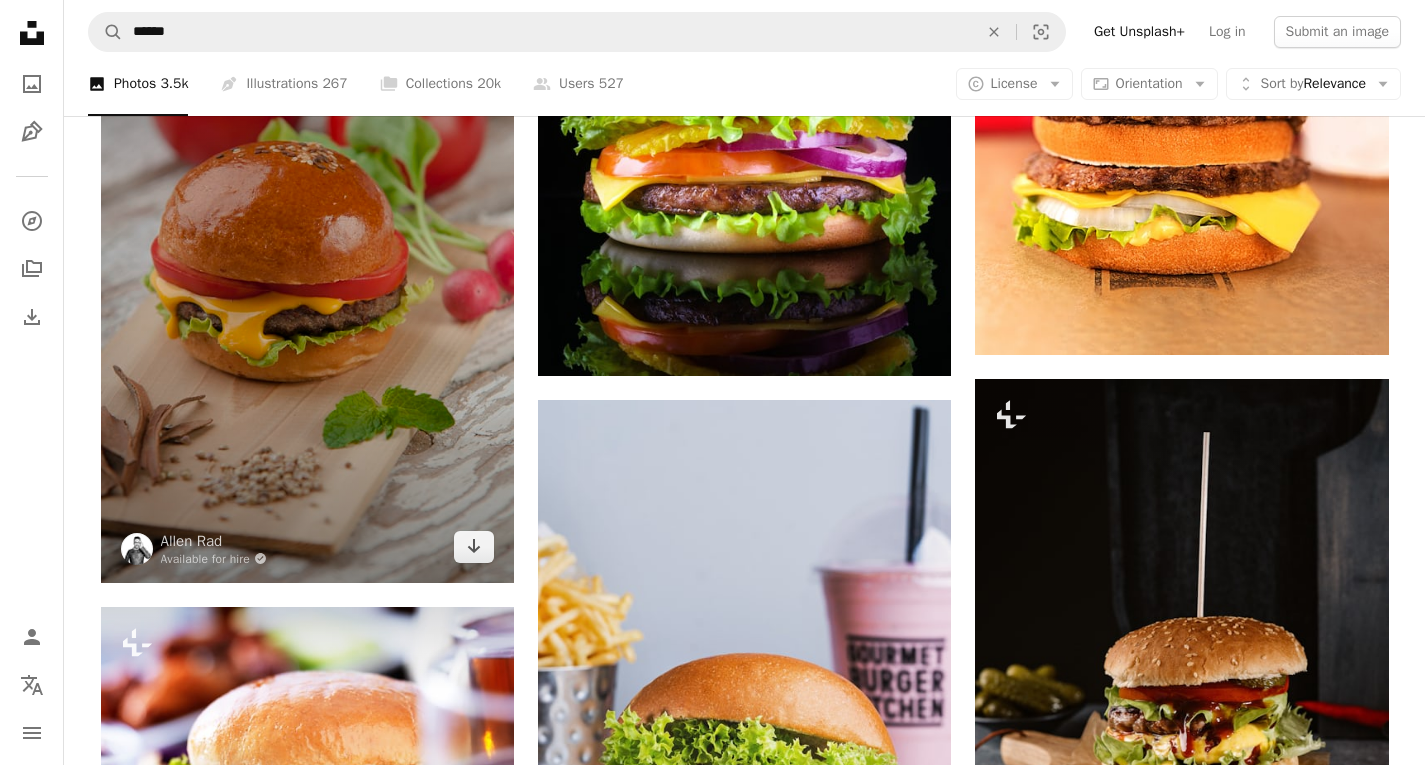scroll, scrollTop: 1900, scrollLeft: 0, axis: vertical 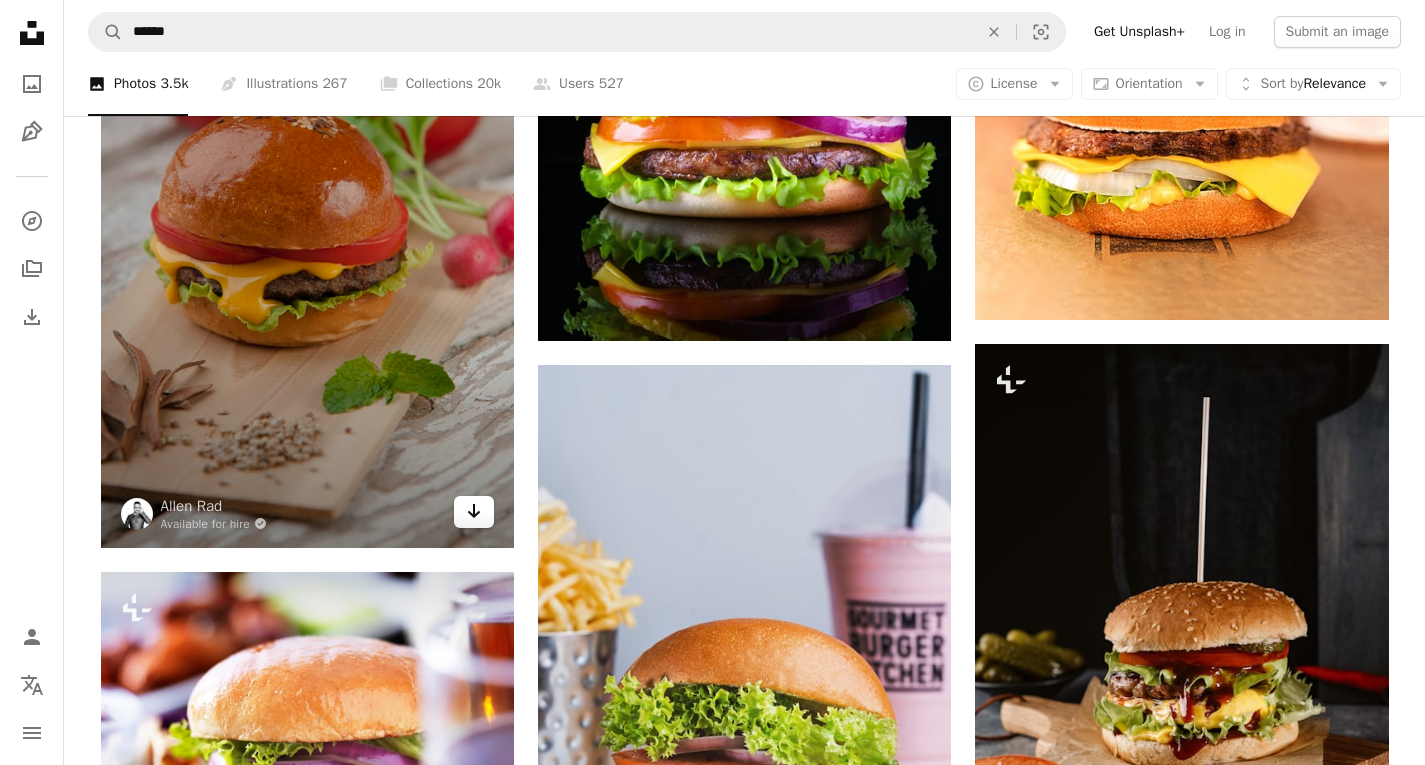 click 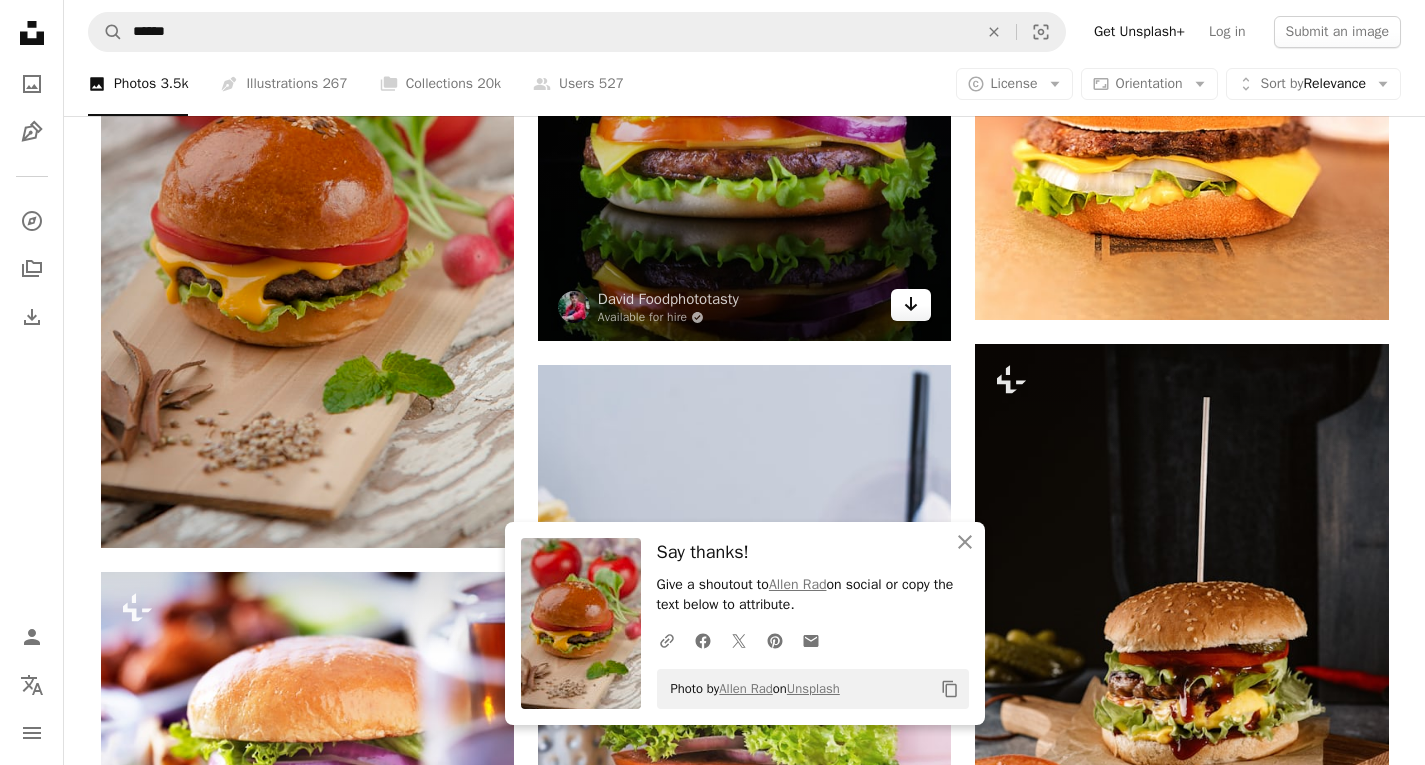 click 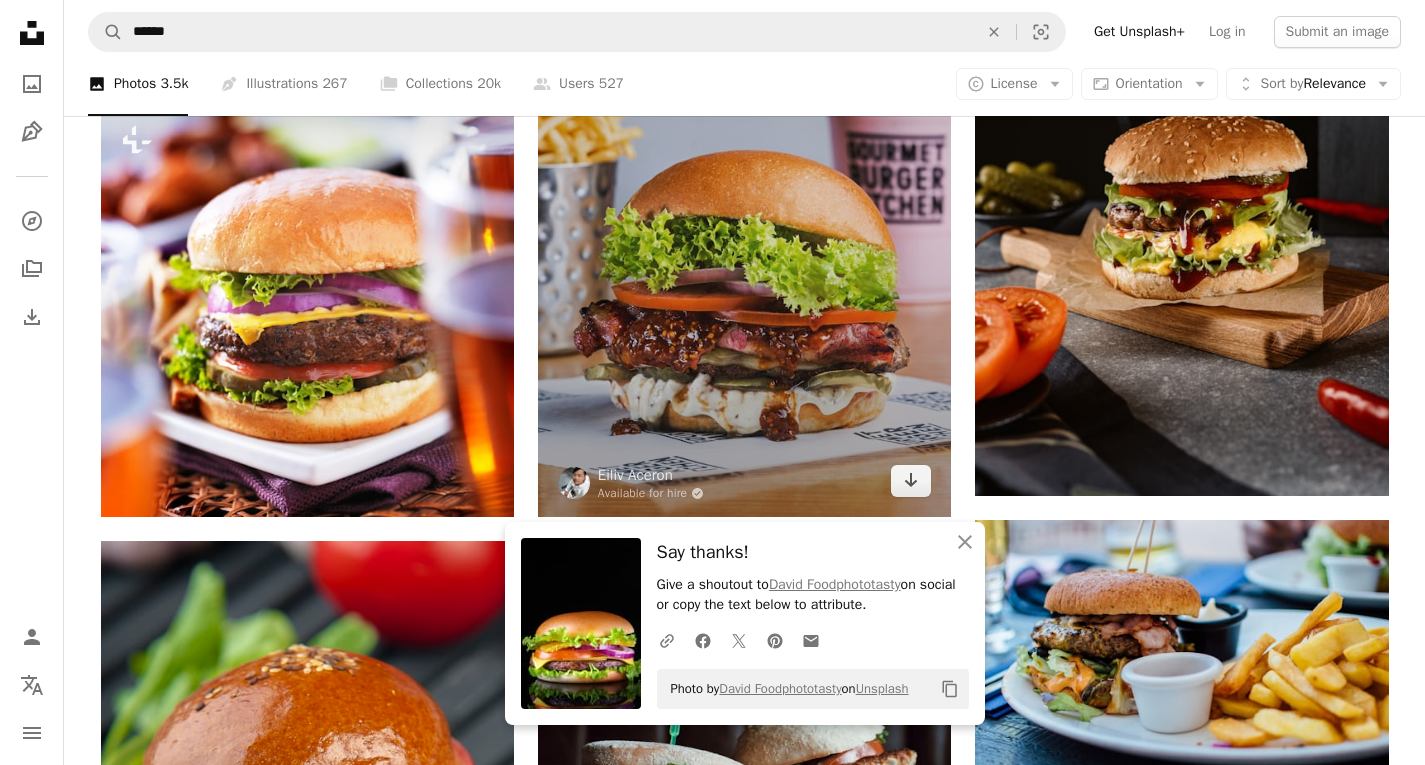 scroll, scrollTop: 2400, scrollLeft: 0, axis: vertical 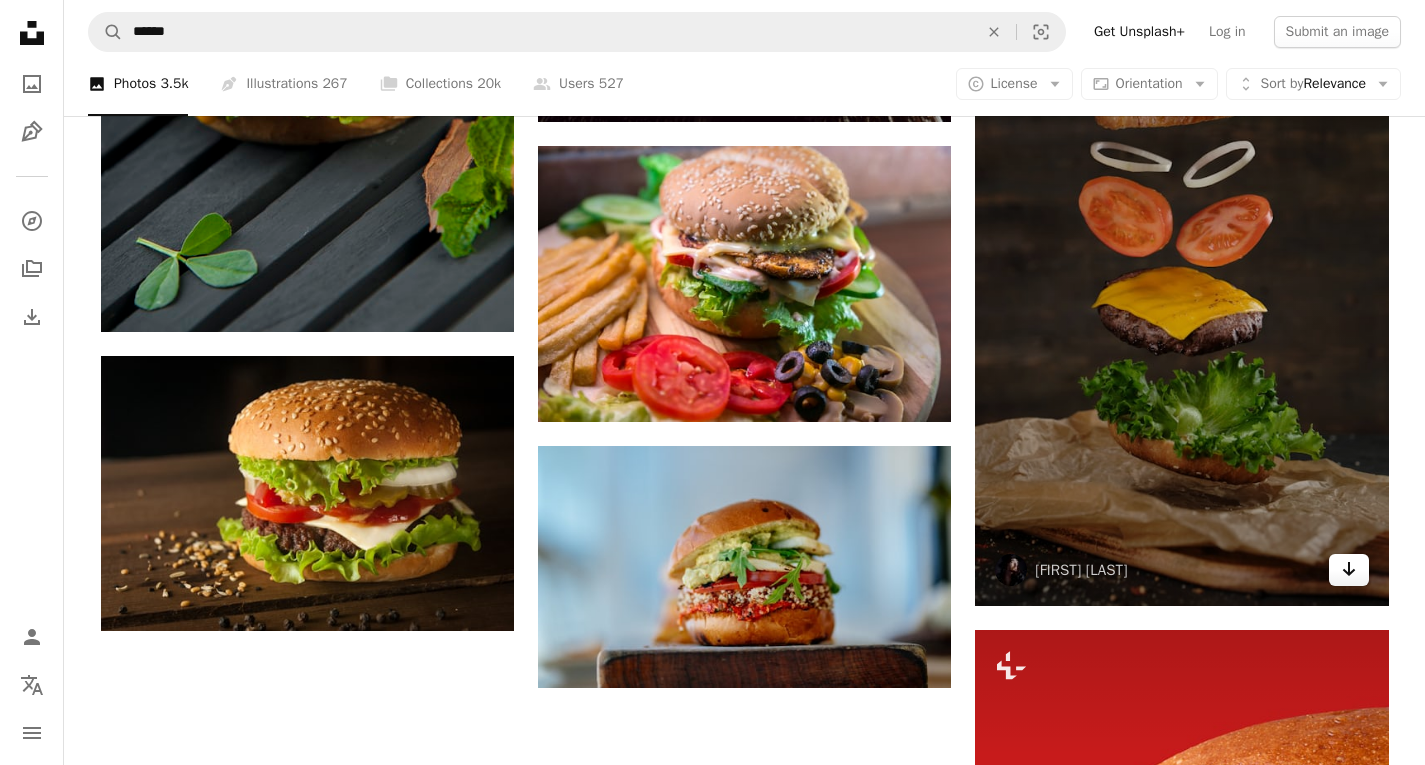 click on "Arrow pointing down" 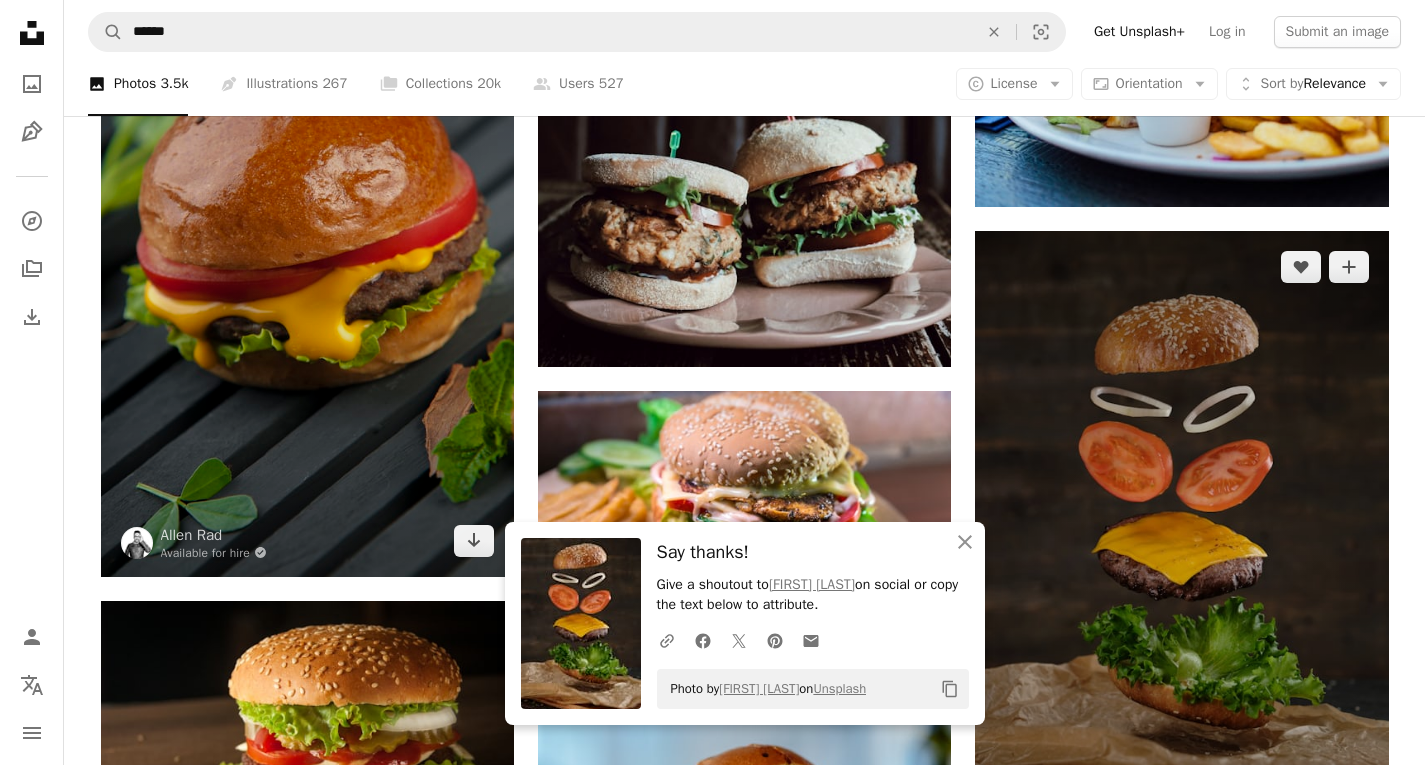 scroll, scrollTop: 3000, scrollLeft: 0, axis: vertical 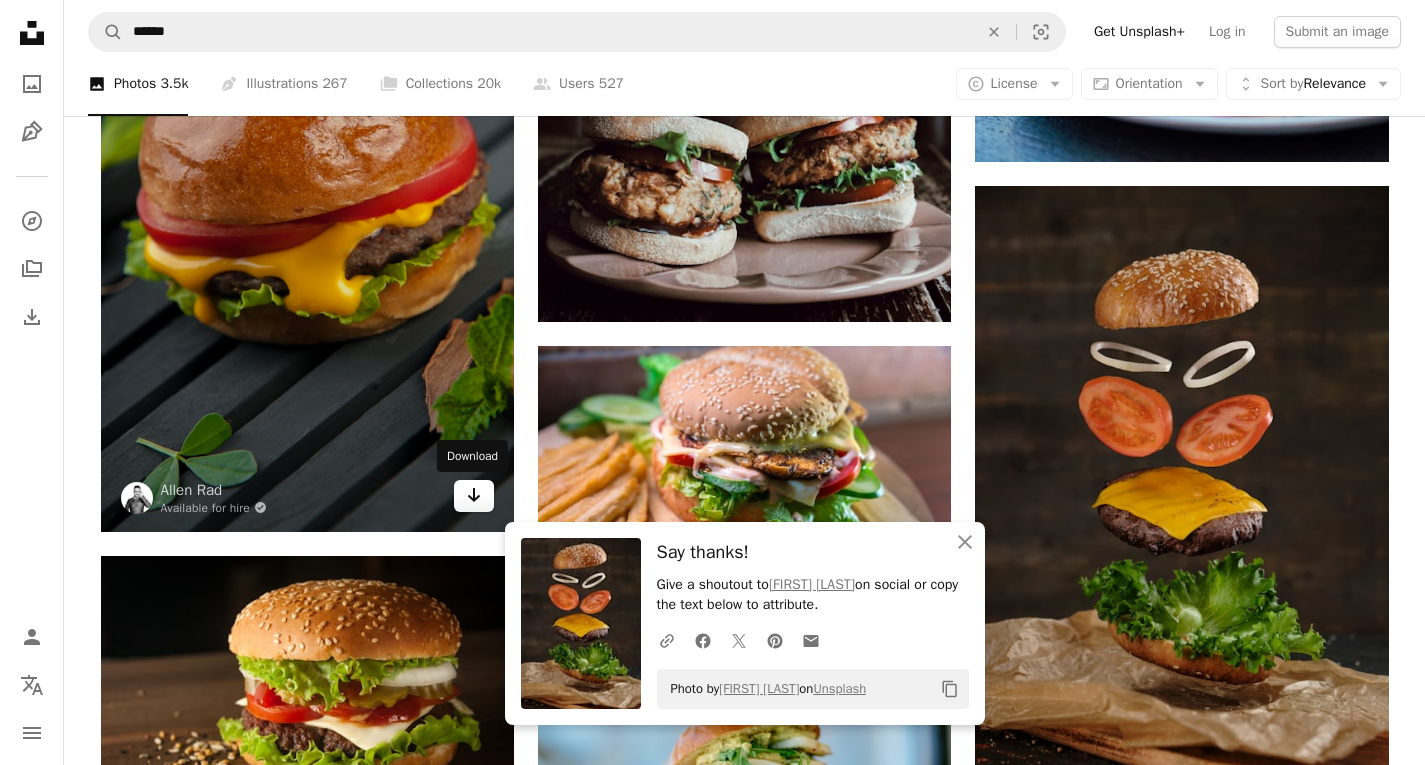 click on "Arrow pointing down" 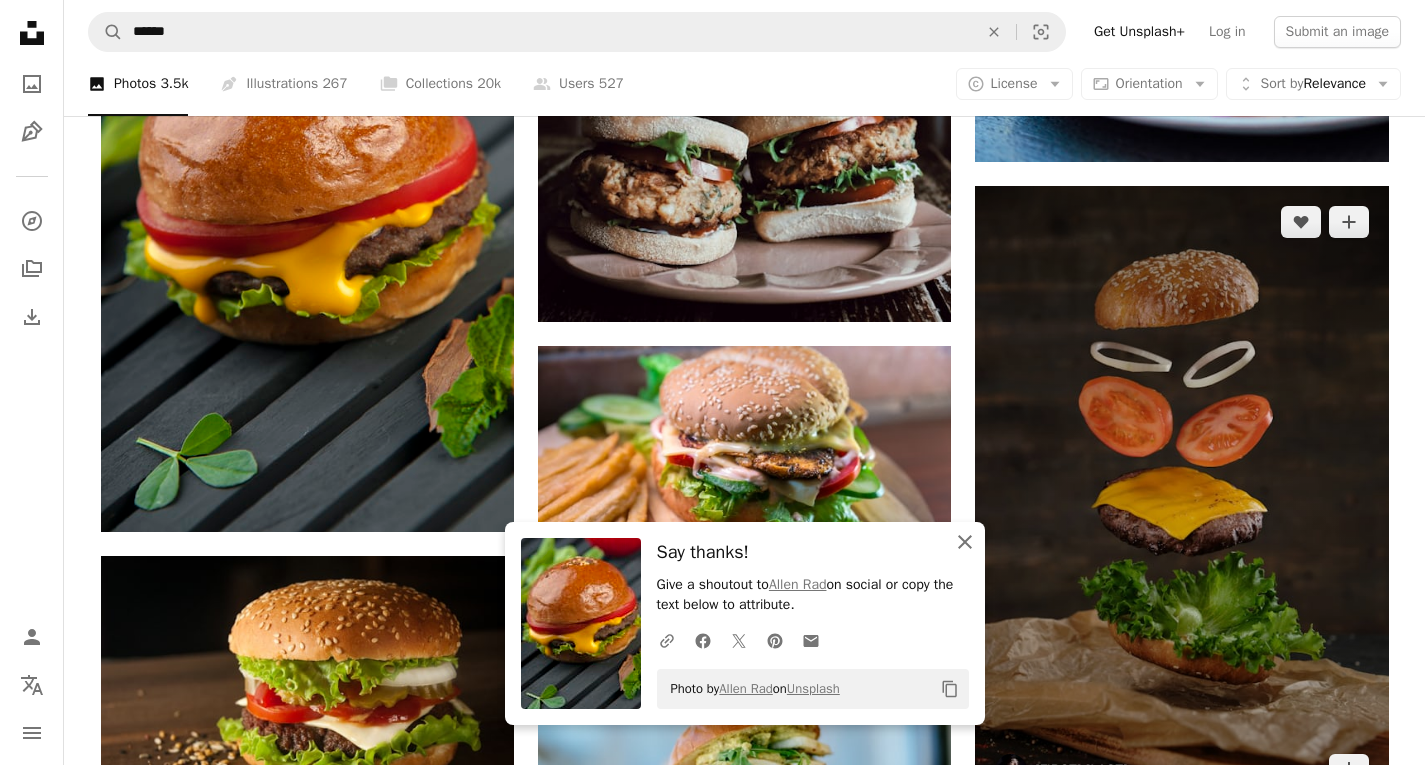 drag, startPoint x: 972, startPoint y: 545, endPoint x: 985, endPoint y: 545, distance: 13 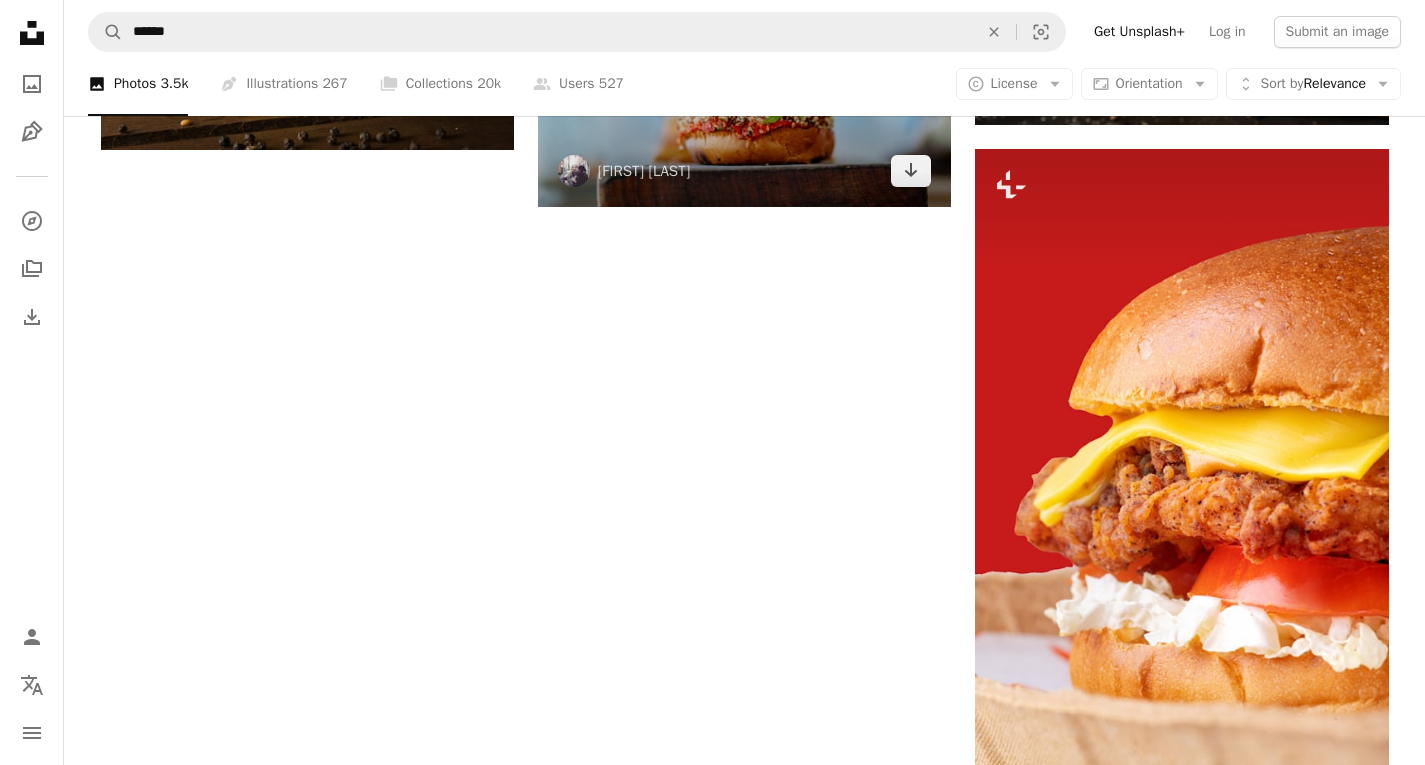scroll, scrollTop: 3400, scrollLeft: 0, axis: vertical 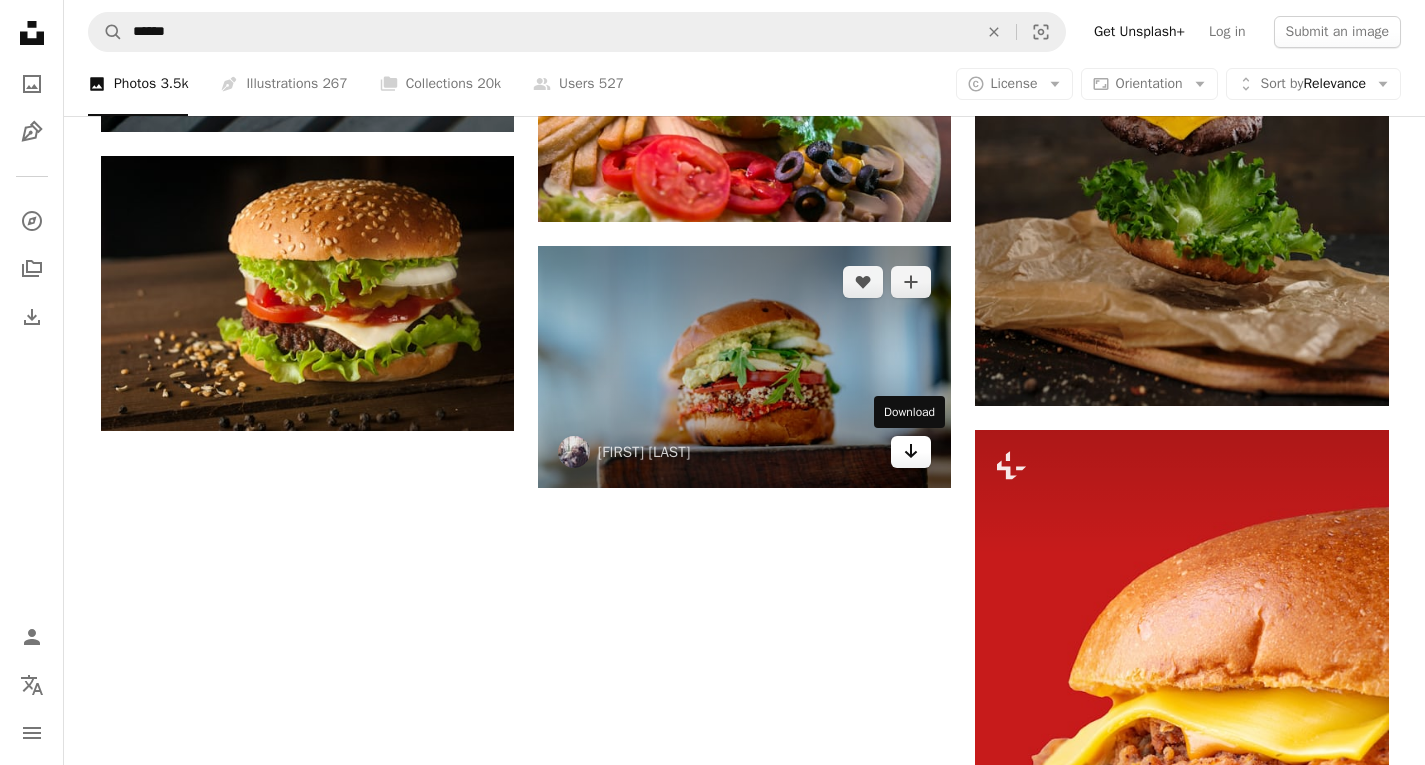 click on "Arrow pointing down" 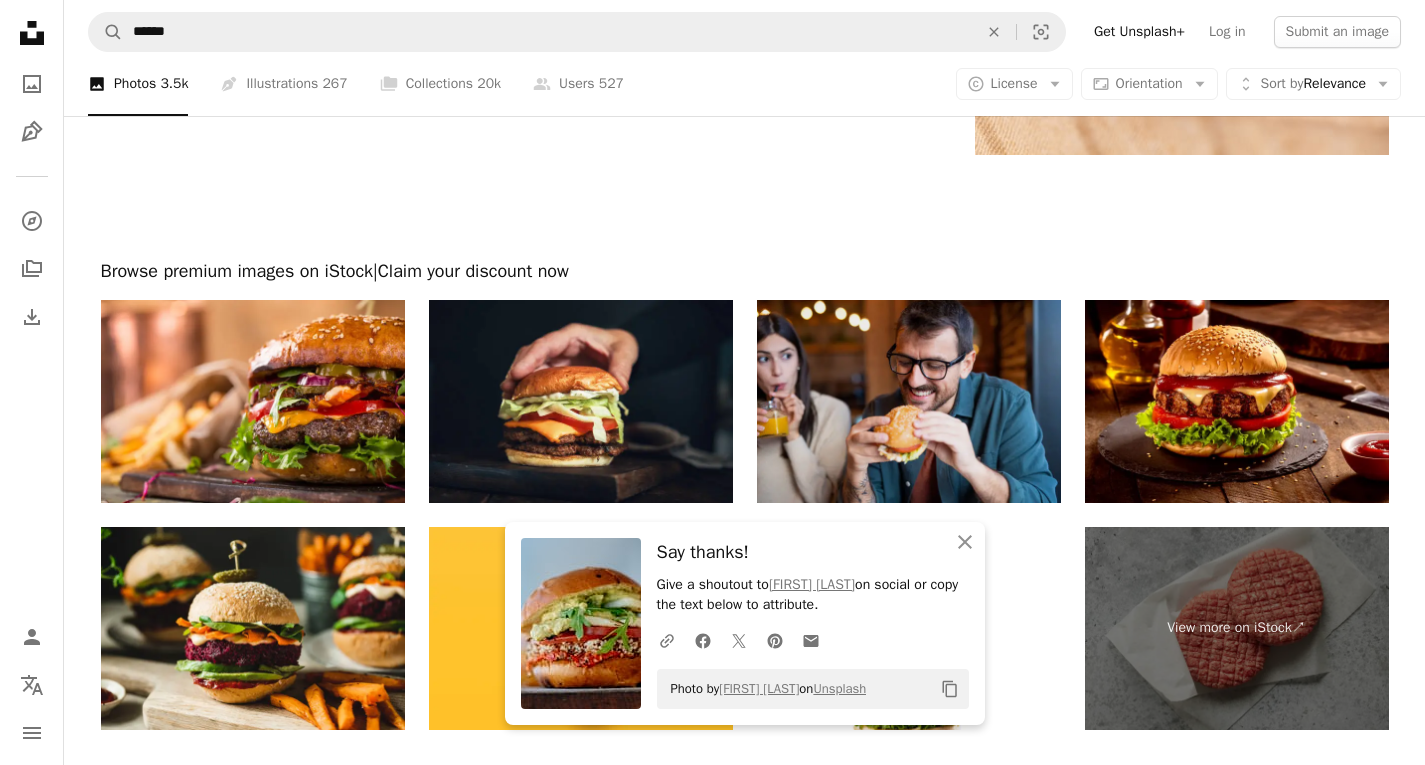 scroll, scrollTop: 4300, scrollLeft: 0, axis: vertical 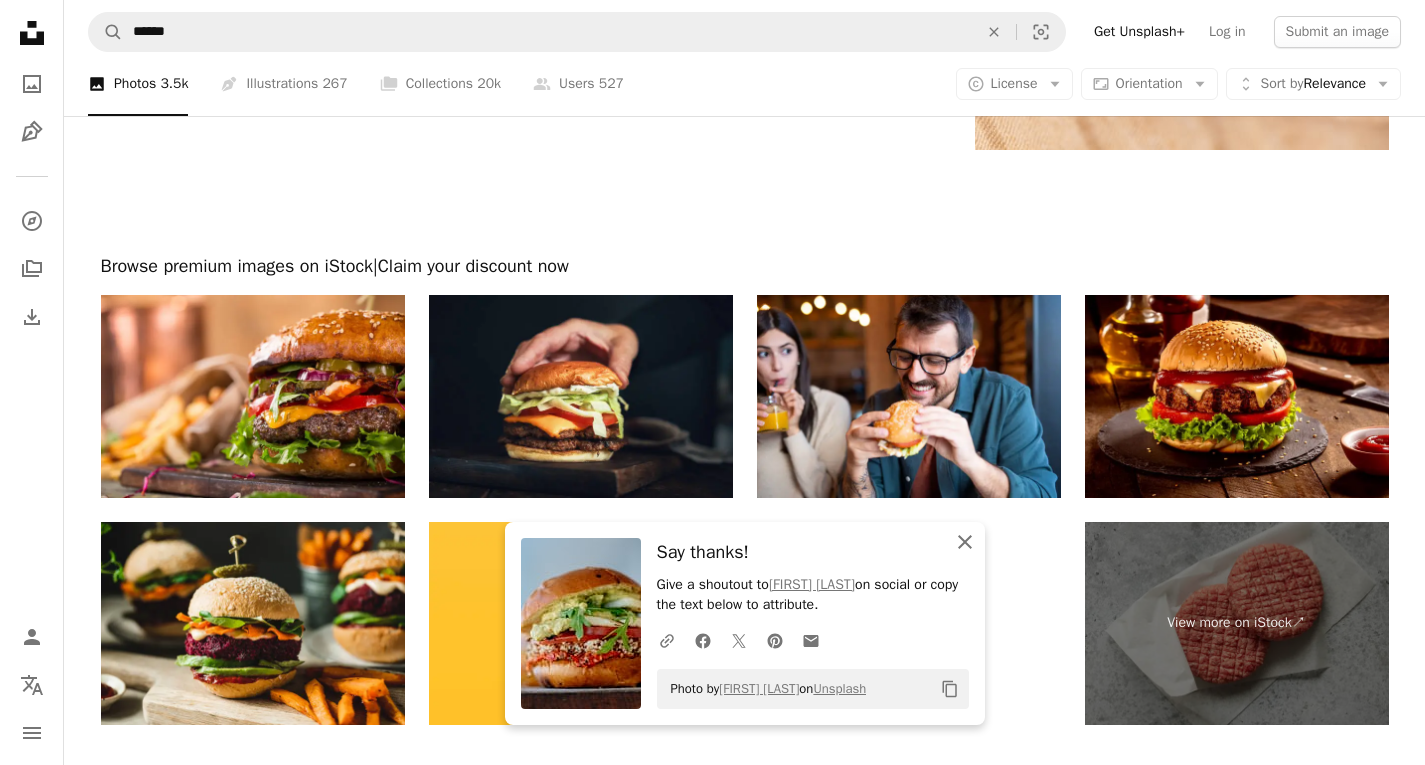 click on "An X shape" 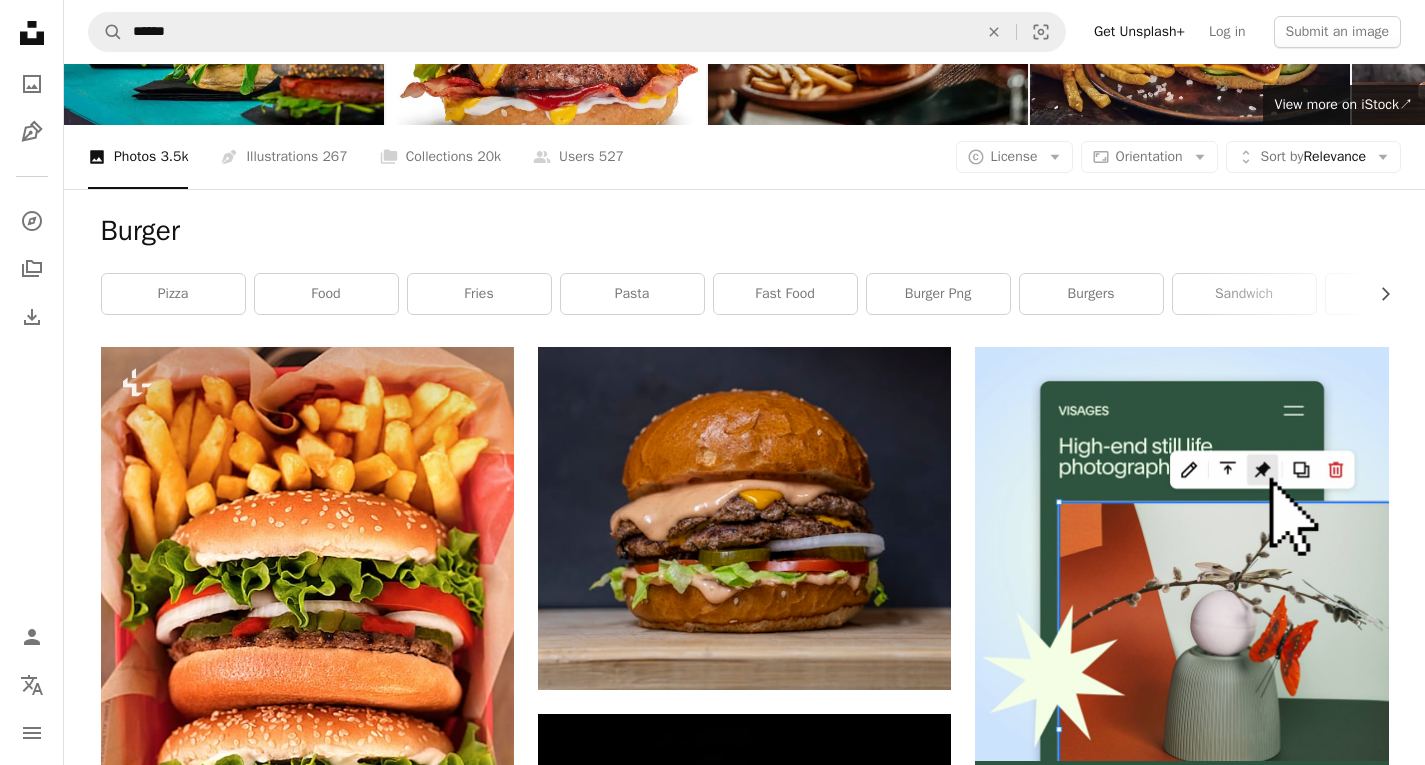 scroll, scrollTop: 0, scrollLeft: 0, axis: both 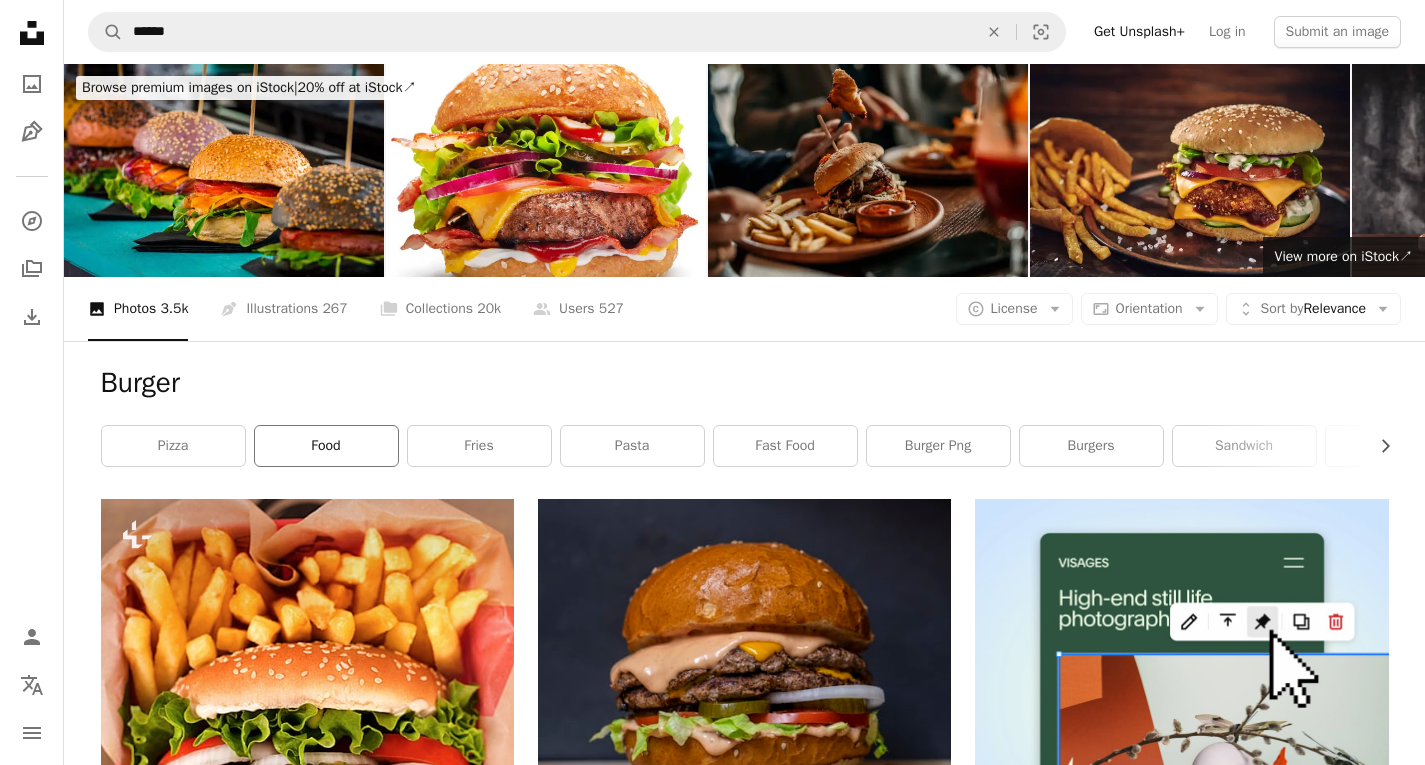 click on "food" at bounding box center [326, 446] 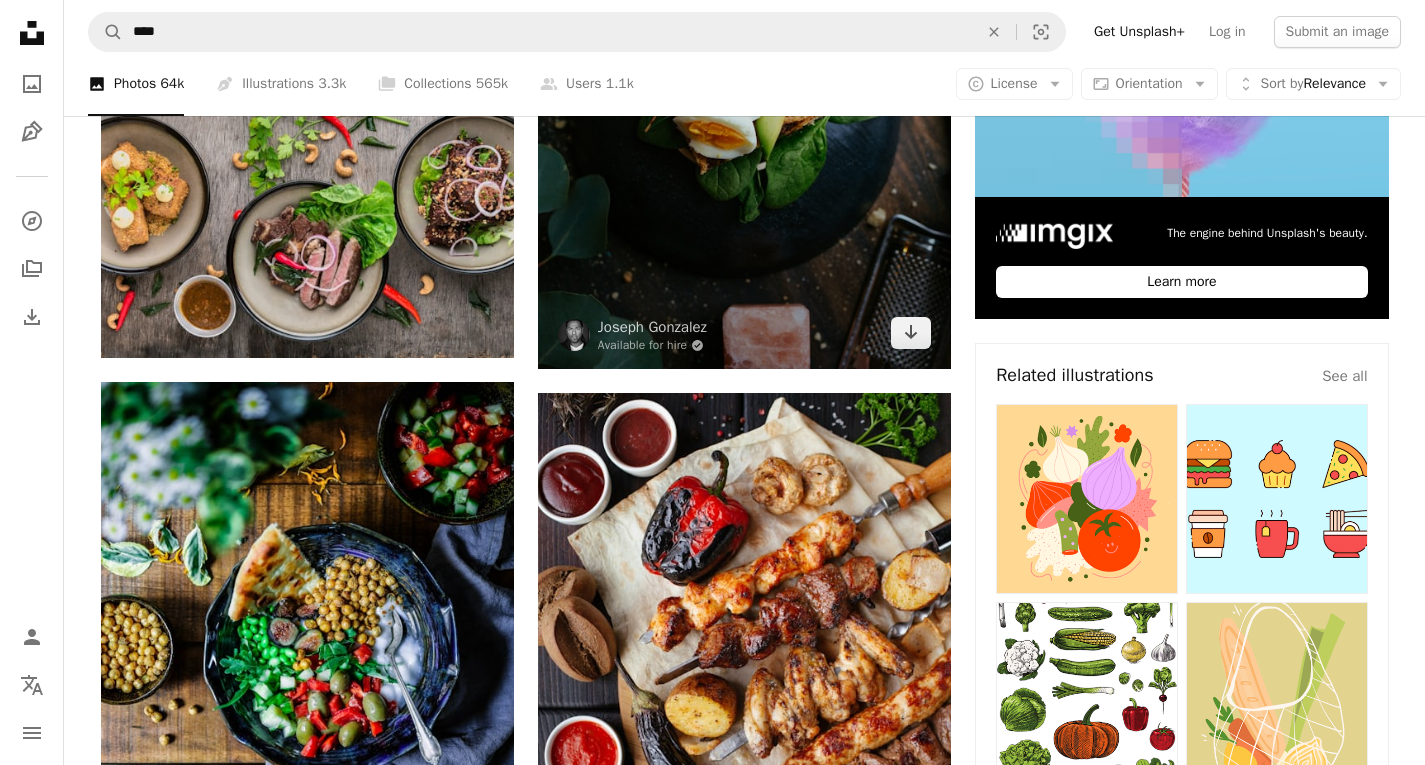 scroll, scrollTop: 600, scrollLeft: 0, axis: vertical 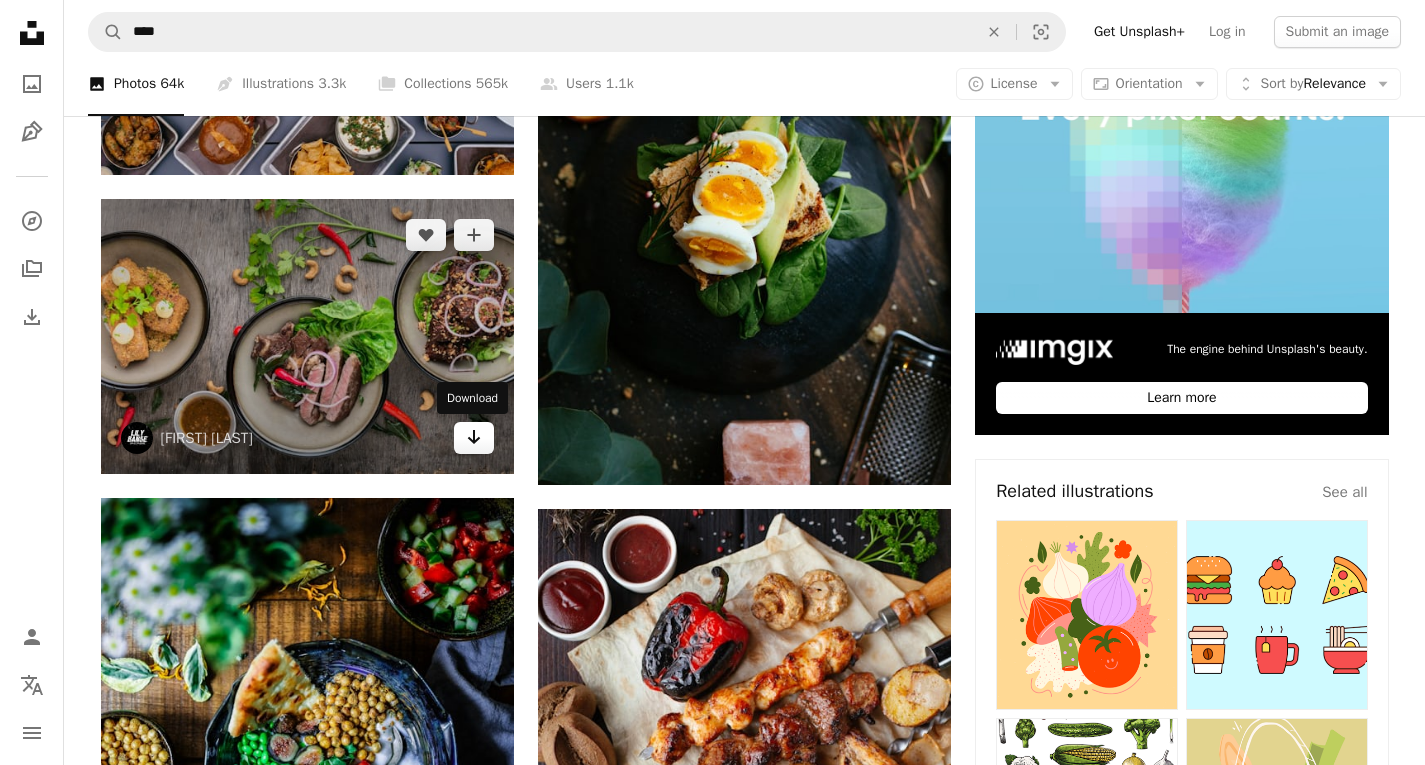 click on "Arrow pointing down" 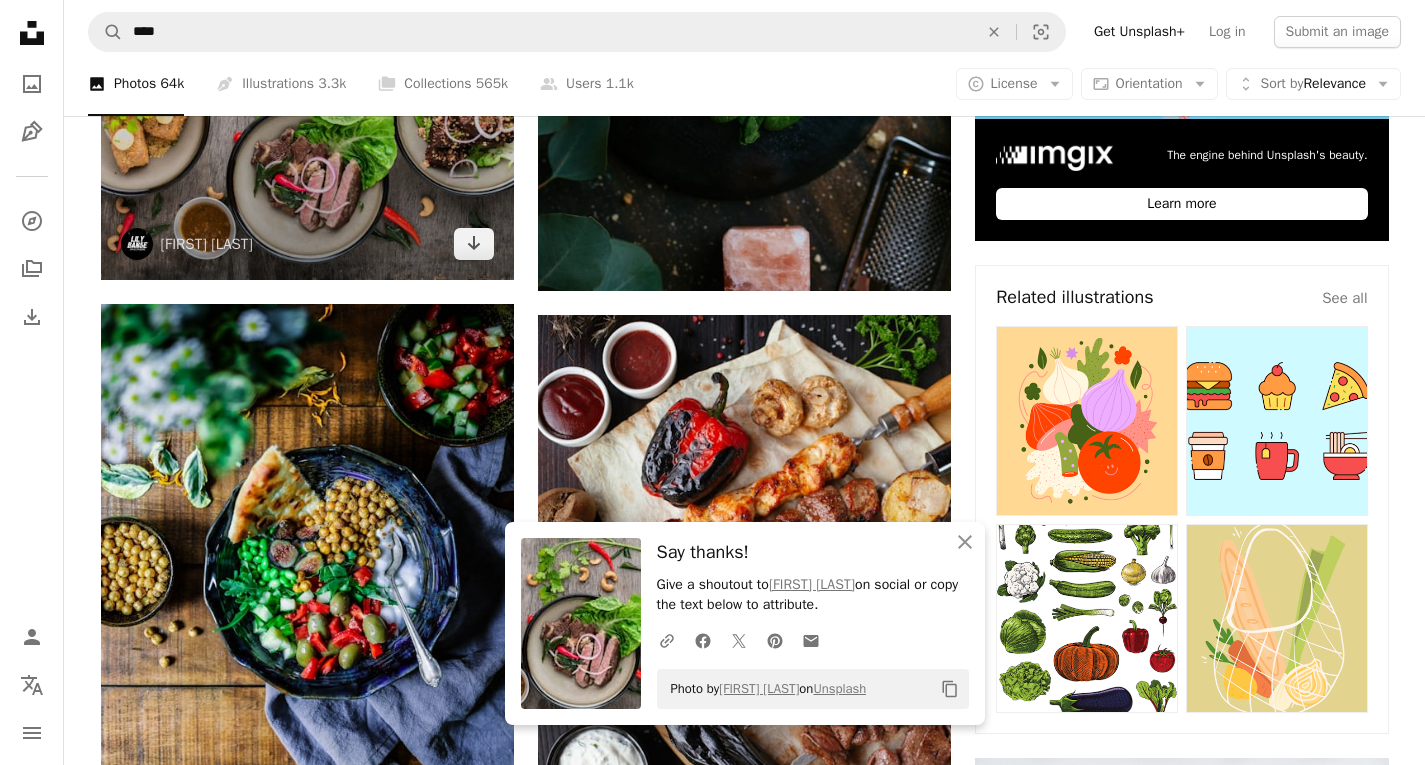 scroll, scrollTop: 800, scrollLeft: 0, axis: vertical 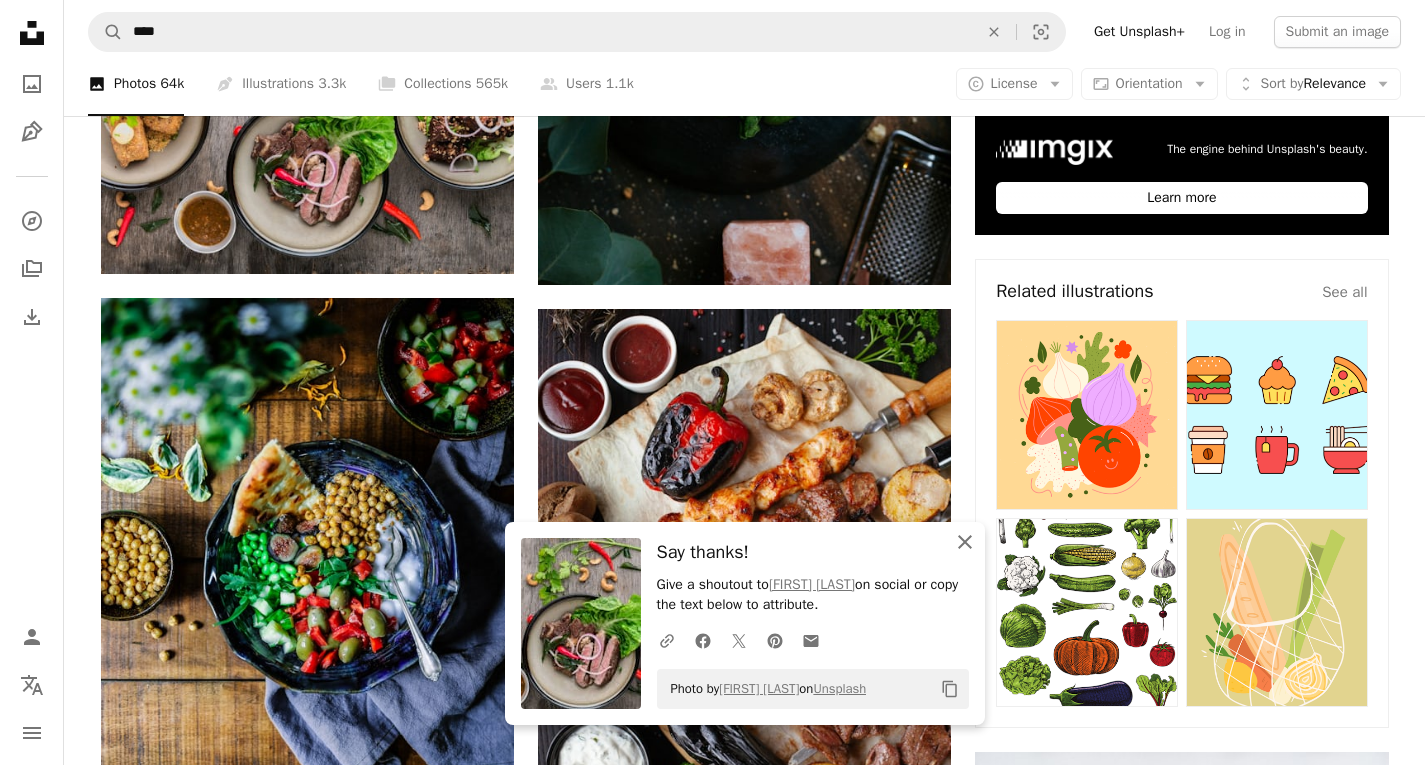 click 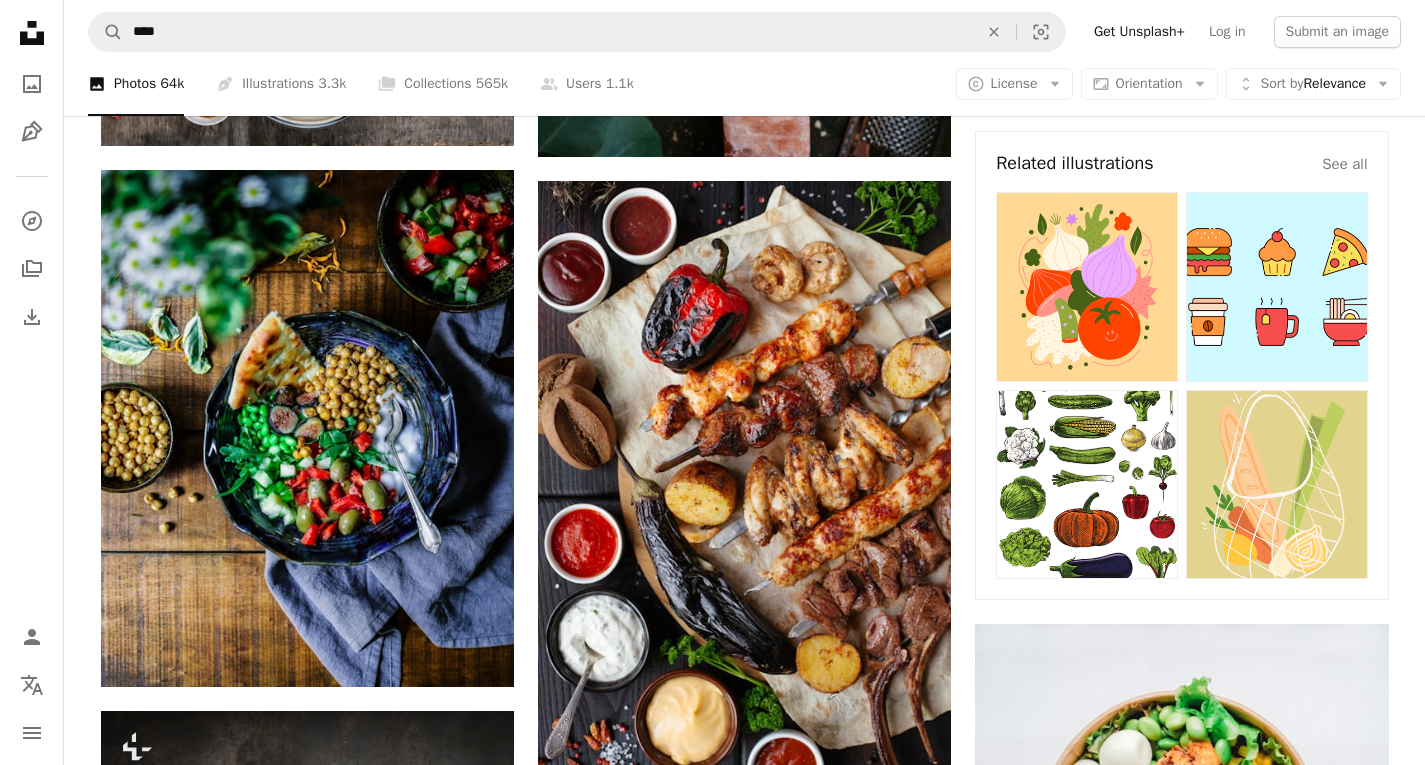 scroll, scrollTop: 700, scrollLeft: 0, axis: vertical 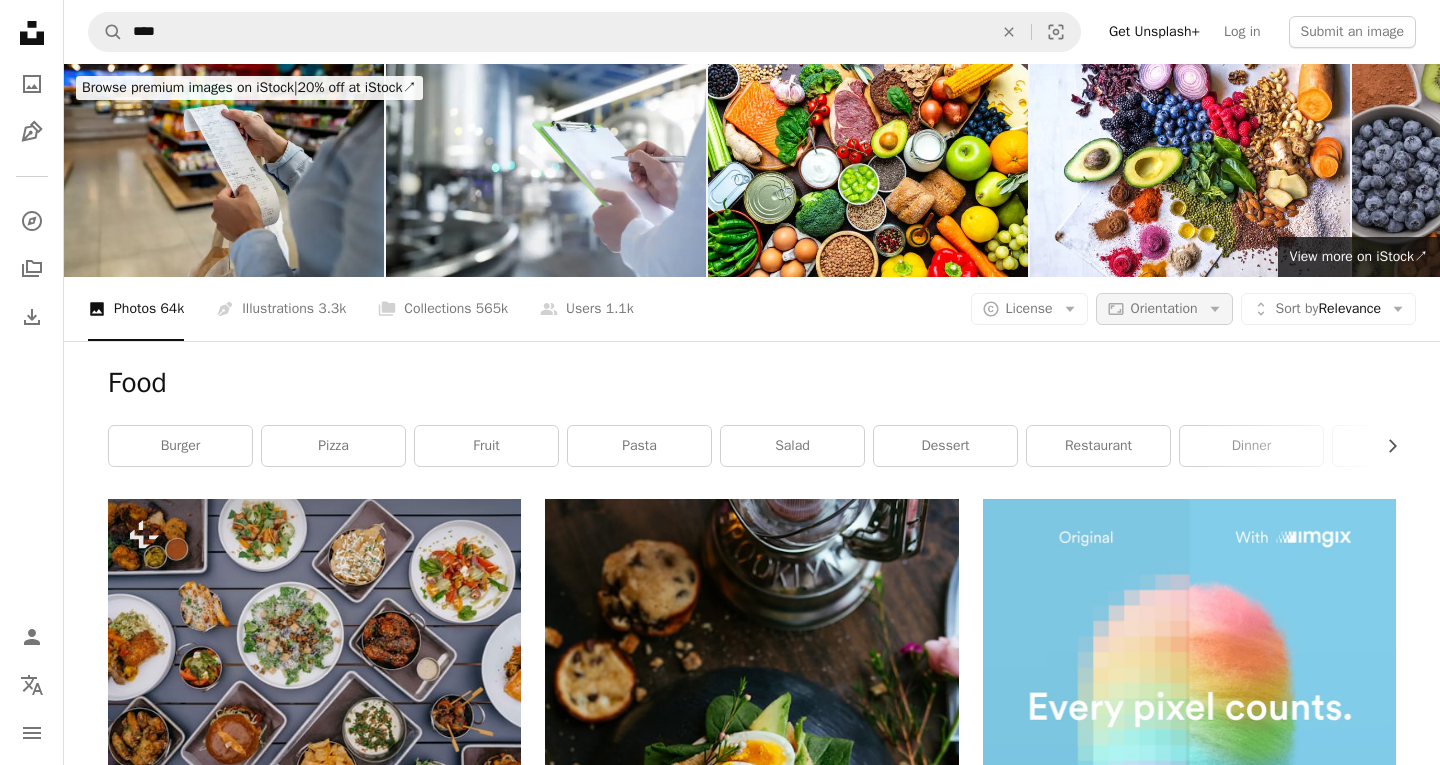click on "Orientation" at bounding box center [1164, 308] 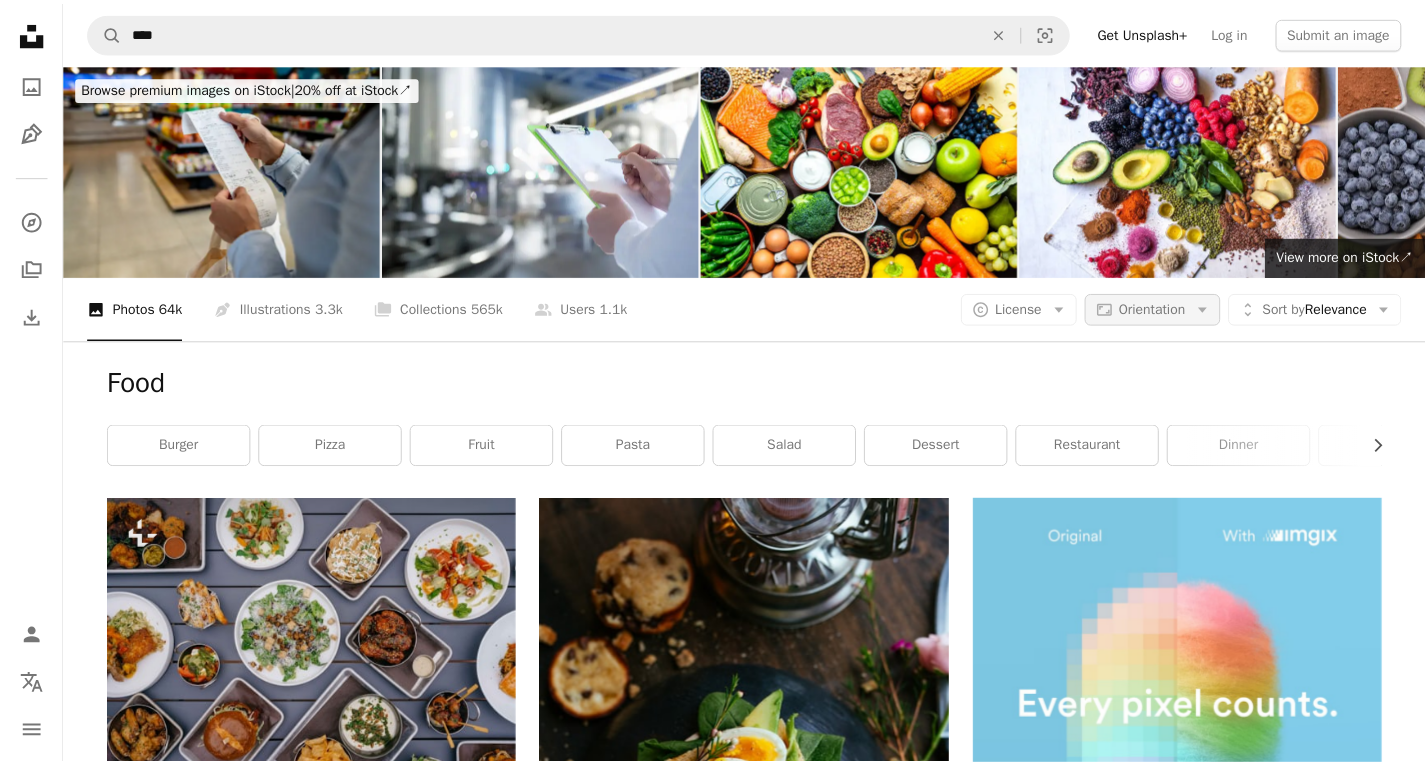 scroll, scrollTop: 700, scrollLeft: 0, axis: vertical 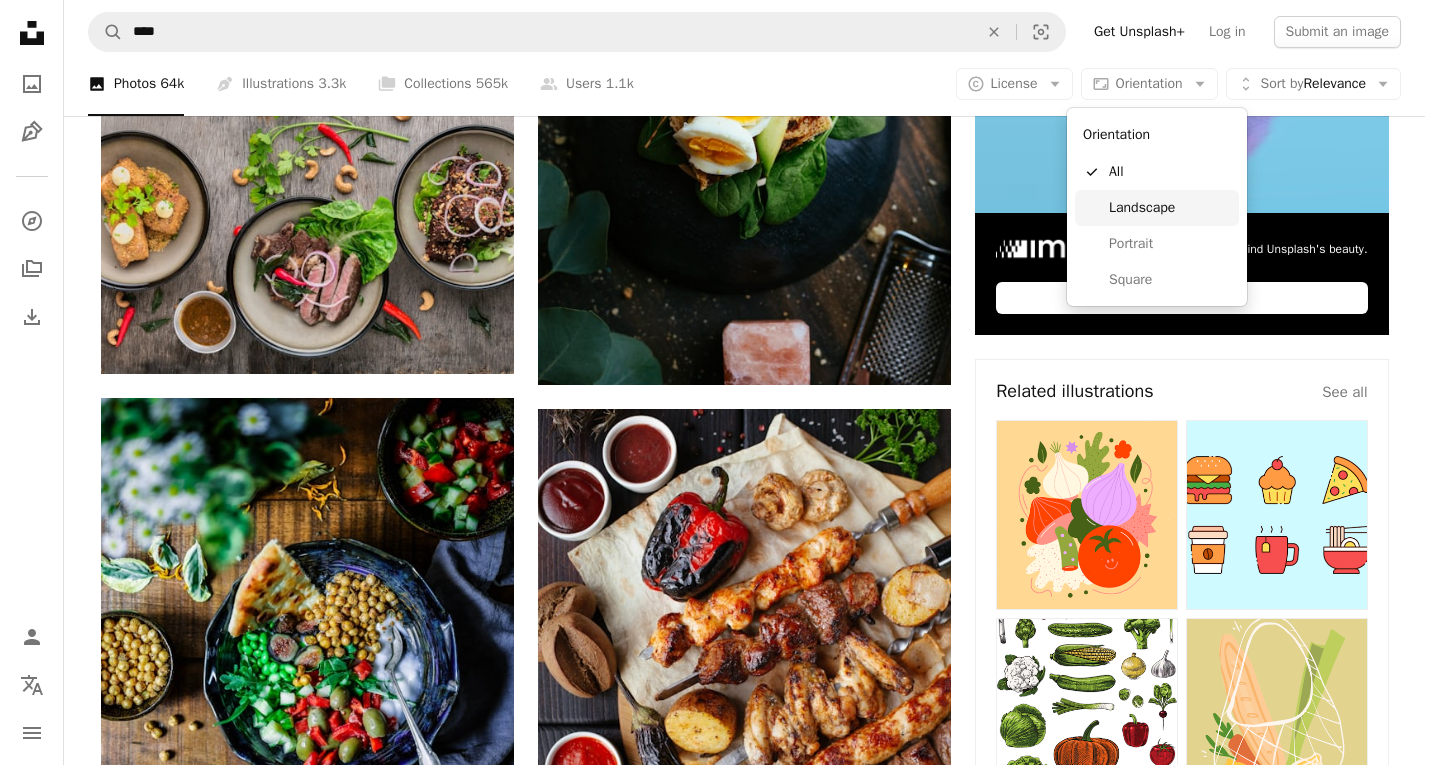 click on "Landscape" at bounding box center (1170, 208) 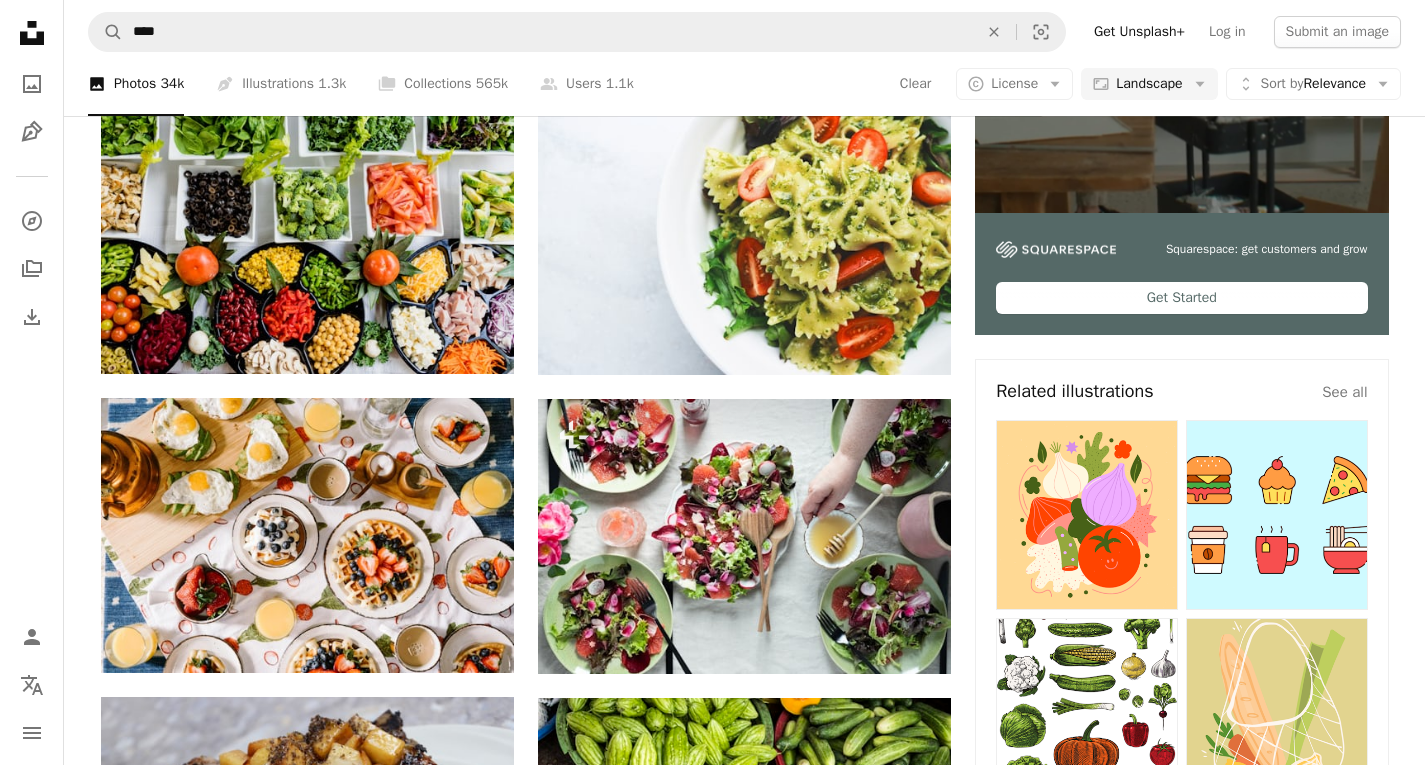 scroll, scrollTop: 472, scrollLeft: 0, axis: vertical 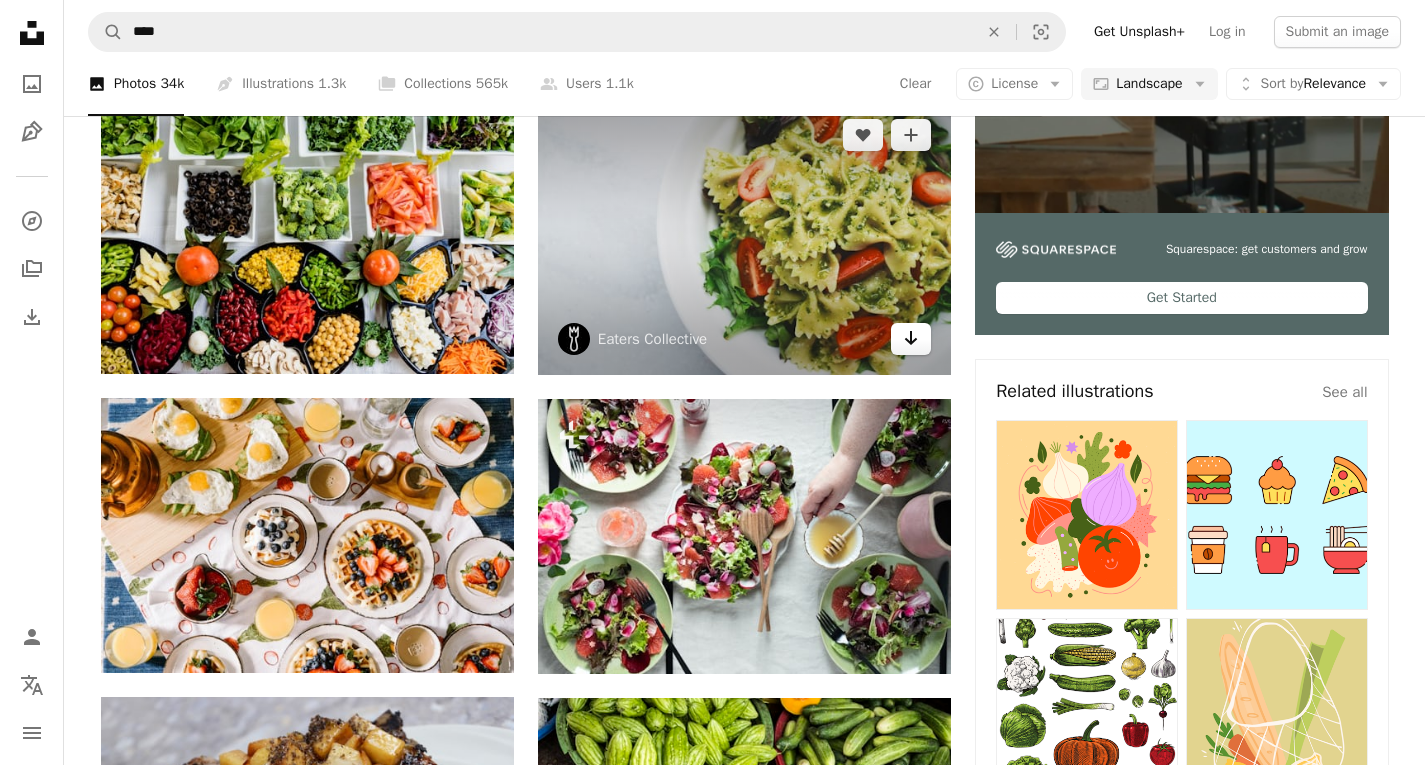 click on "Arrow pointing down" 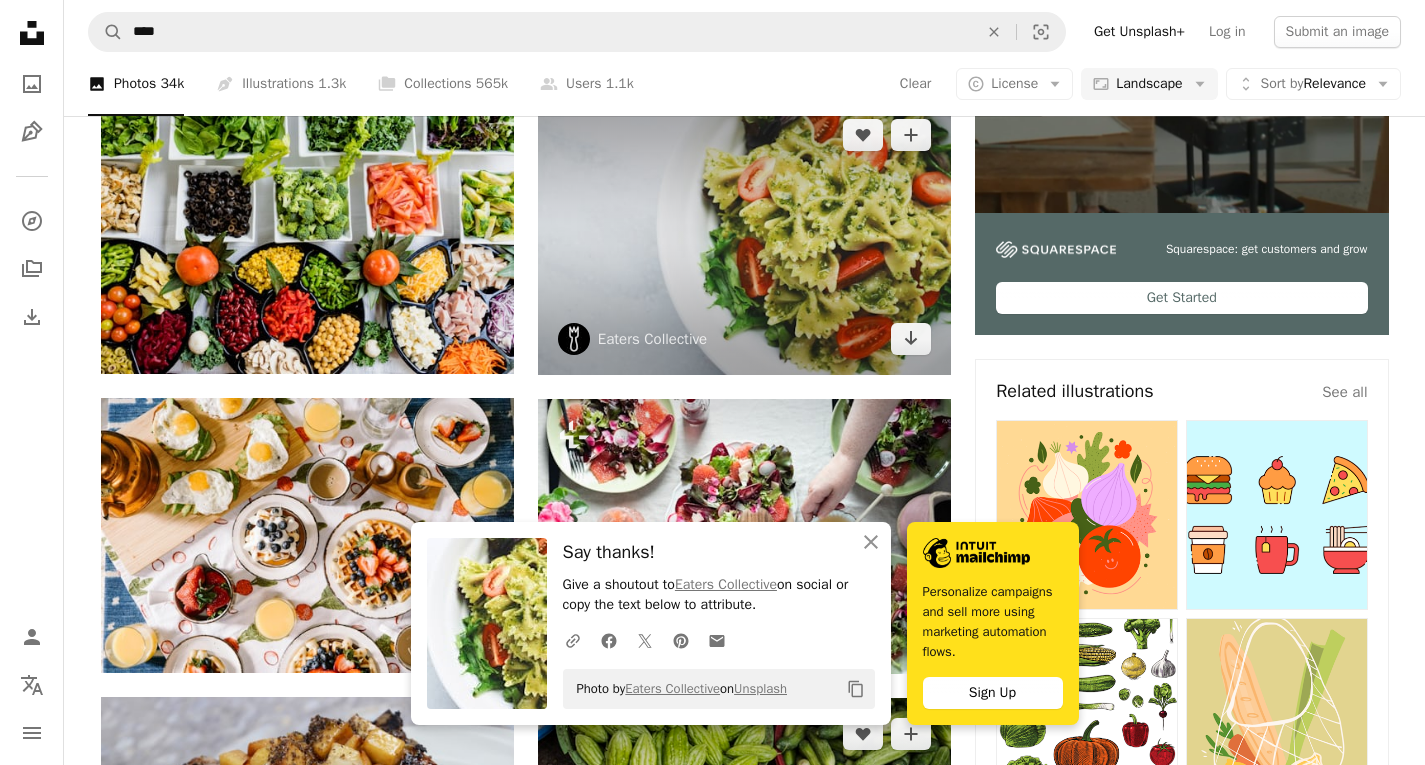 scroll, scrollTop: 1372, scrollLeft: 0, axis: vertical 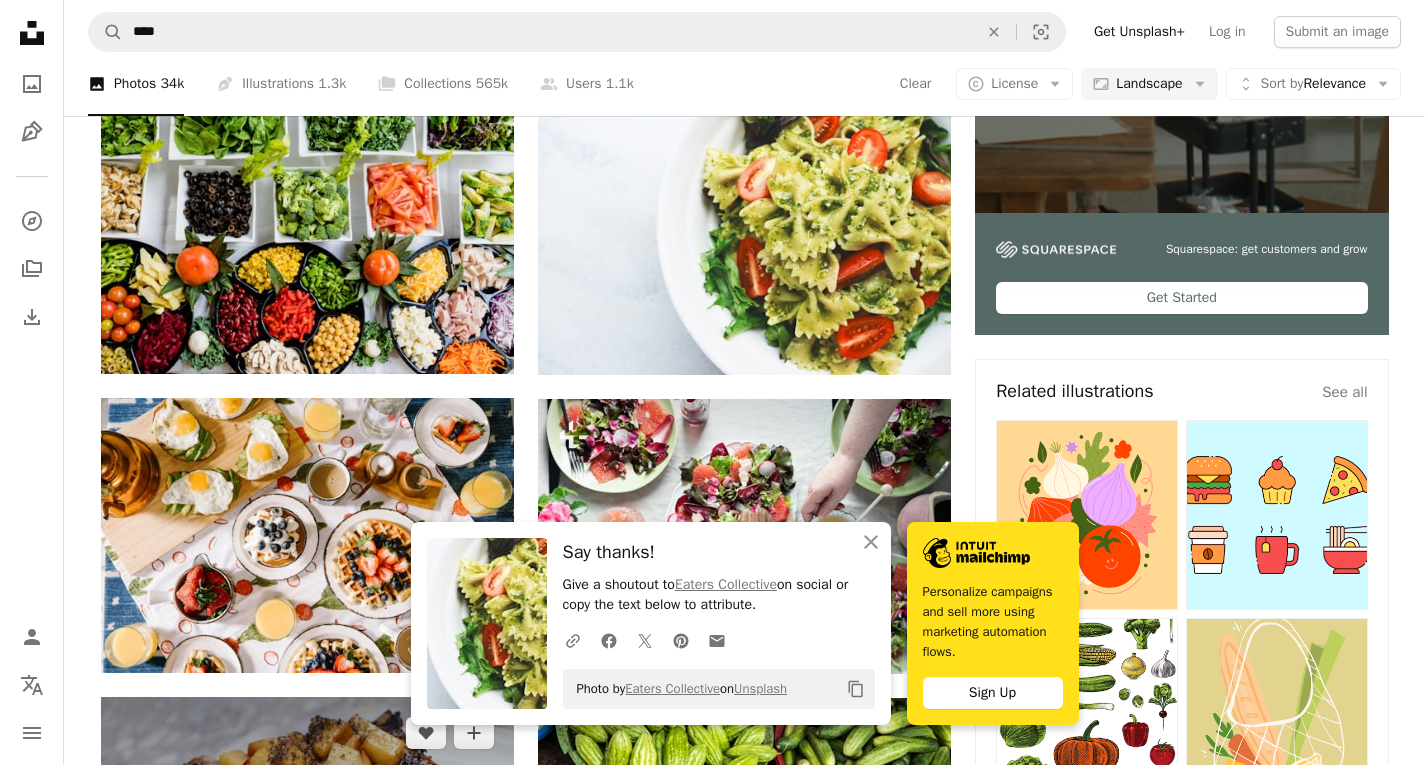 click on "Arrow pointing down" 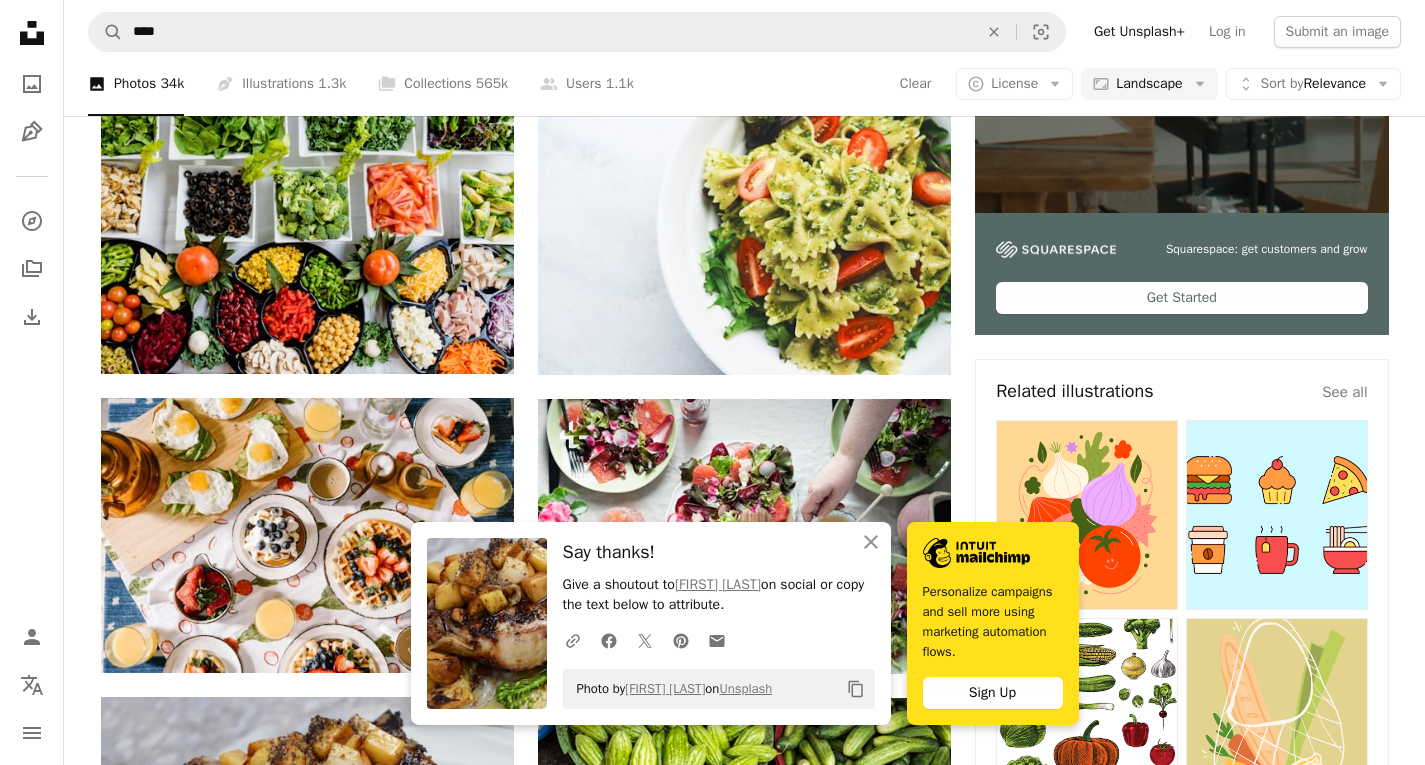 click on "Arrow pointing down" at bounding box center (1349, 1091) 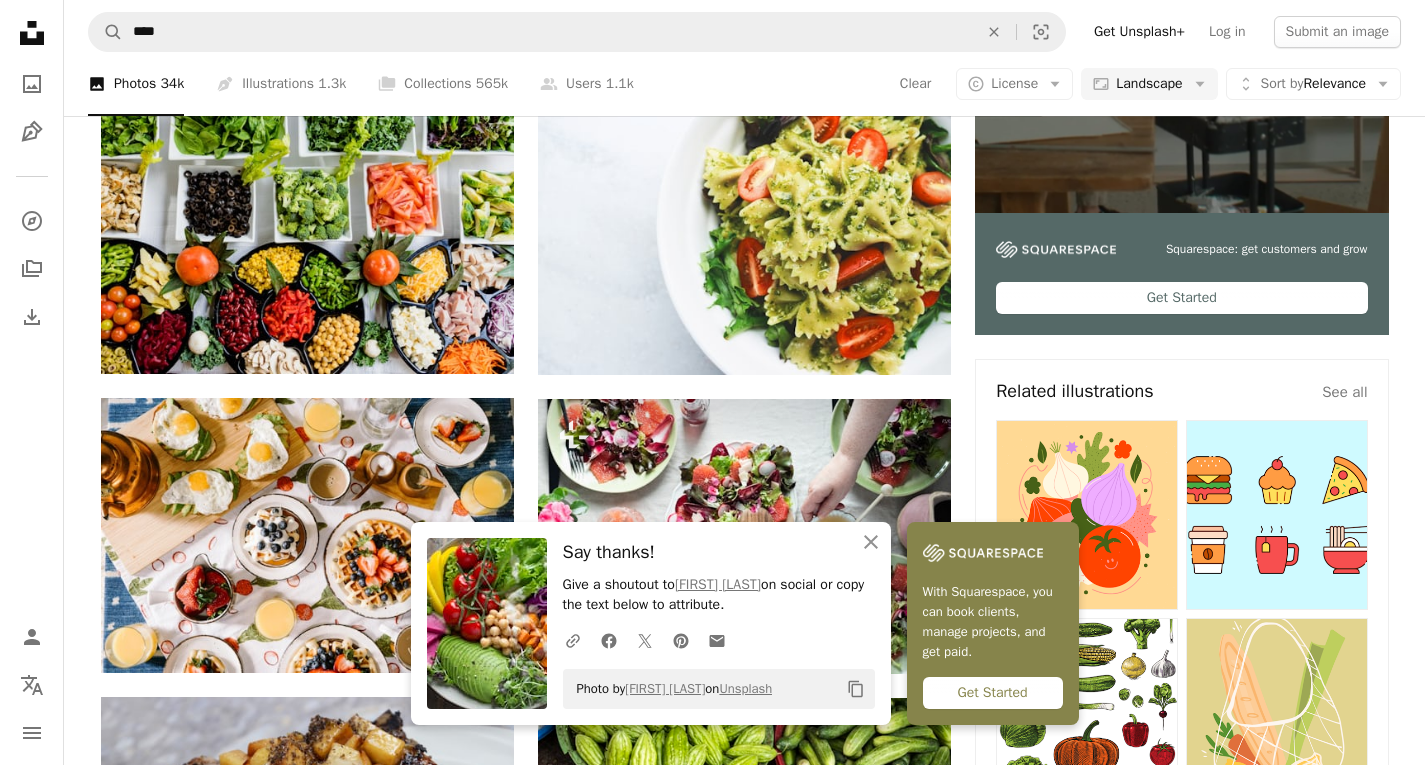 scroll, scrollTop: 1572, scrollLeft: 0, axis: vertical 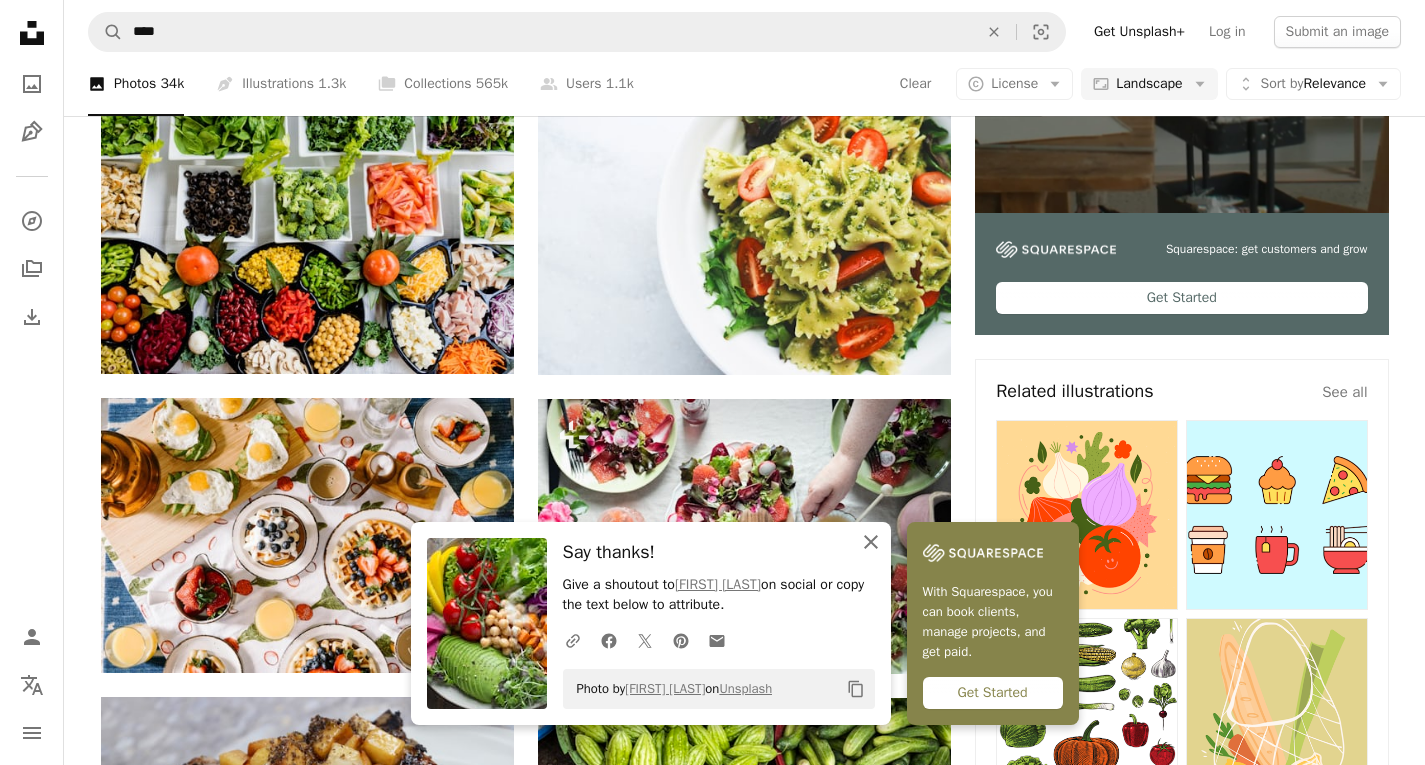 click on "An X shape" 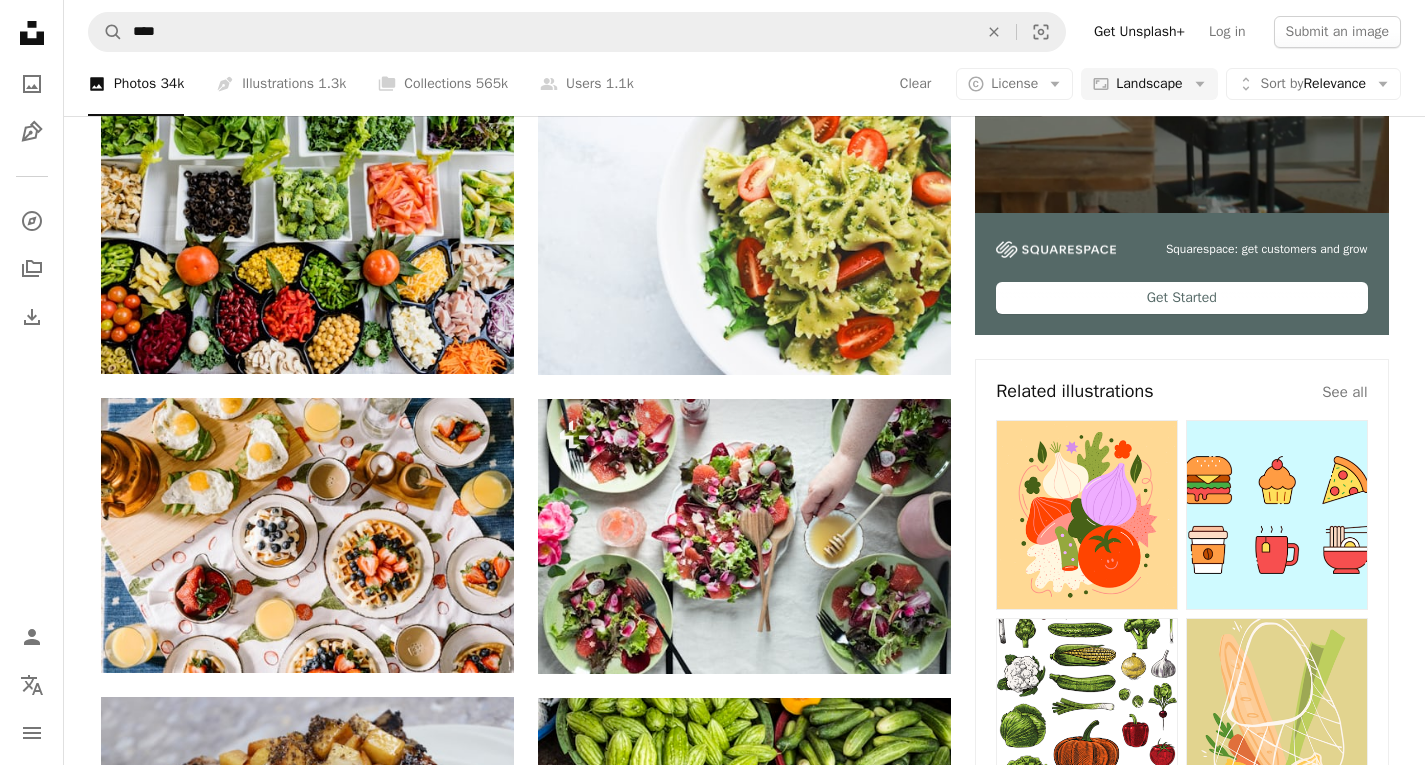 scroll, scrollTop: 2072, scrollLeft: 0, axis: vertical 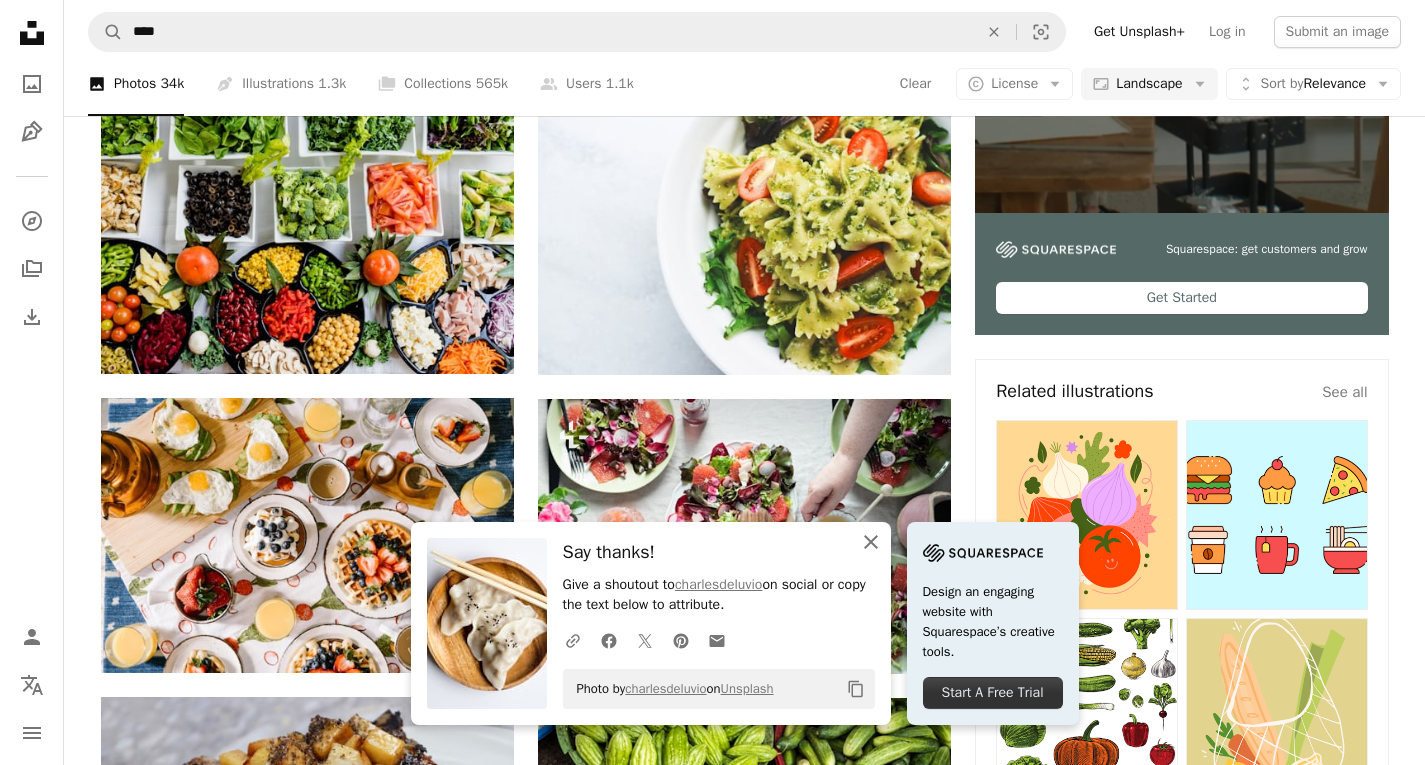 click on "An X shape" 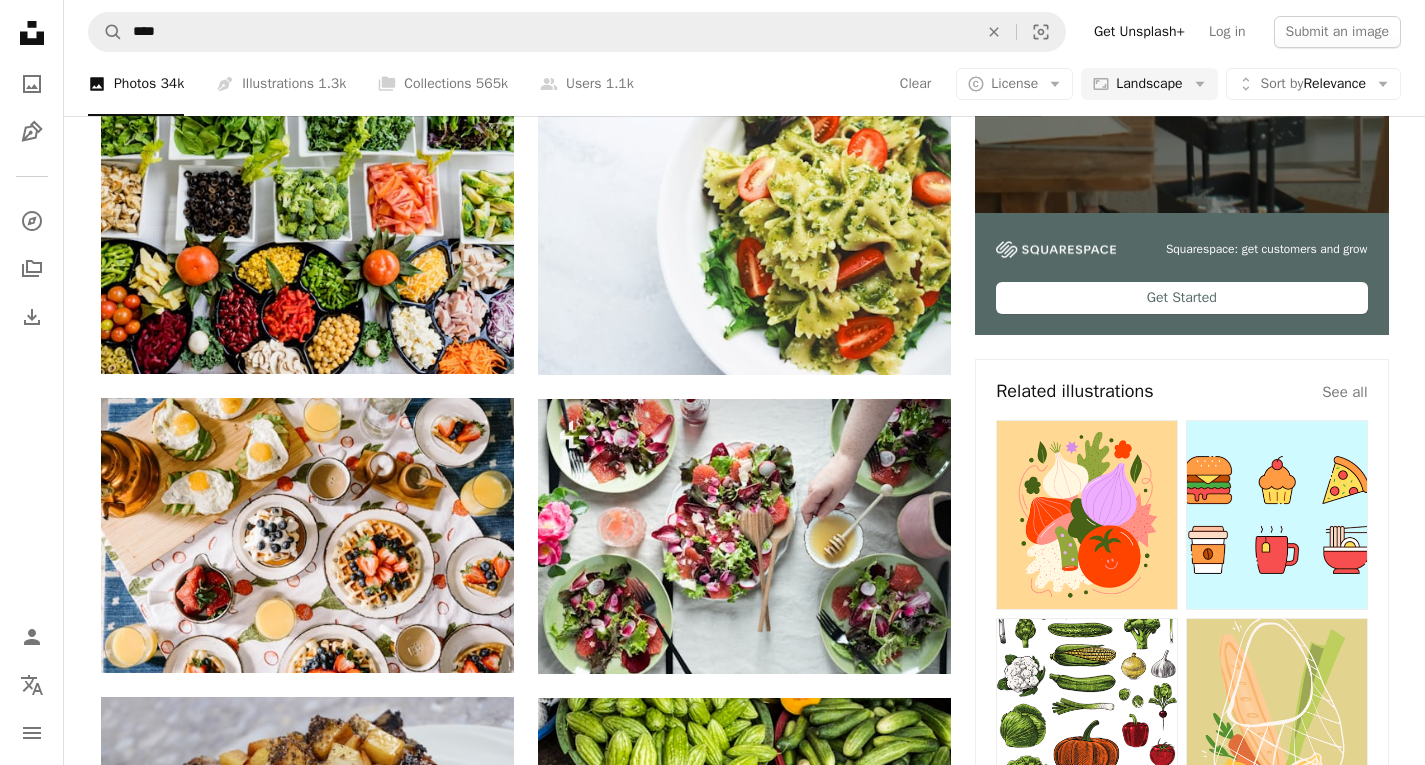 click on "Arrow pointing down" 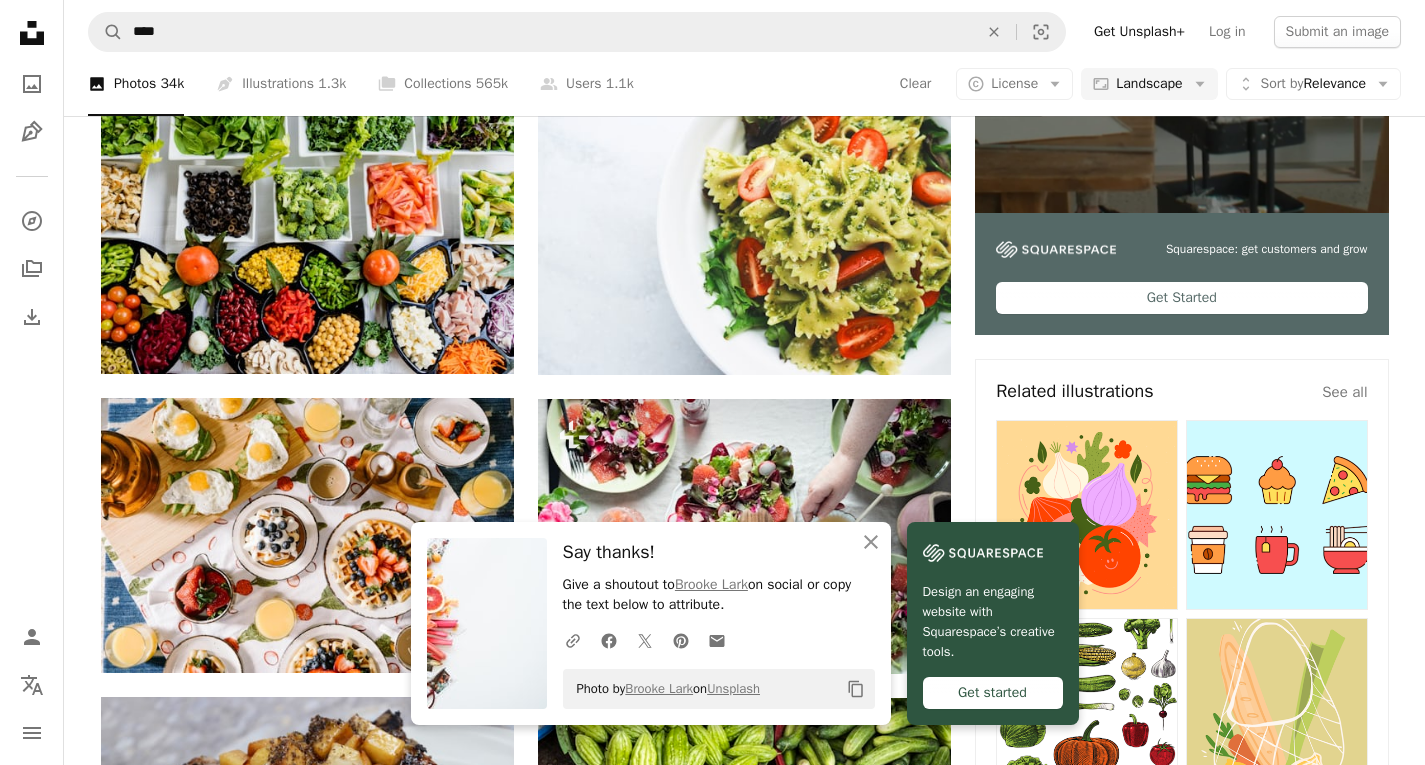scroll, scrollTop: 2172, scrollLeft: 0, axis: vertical 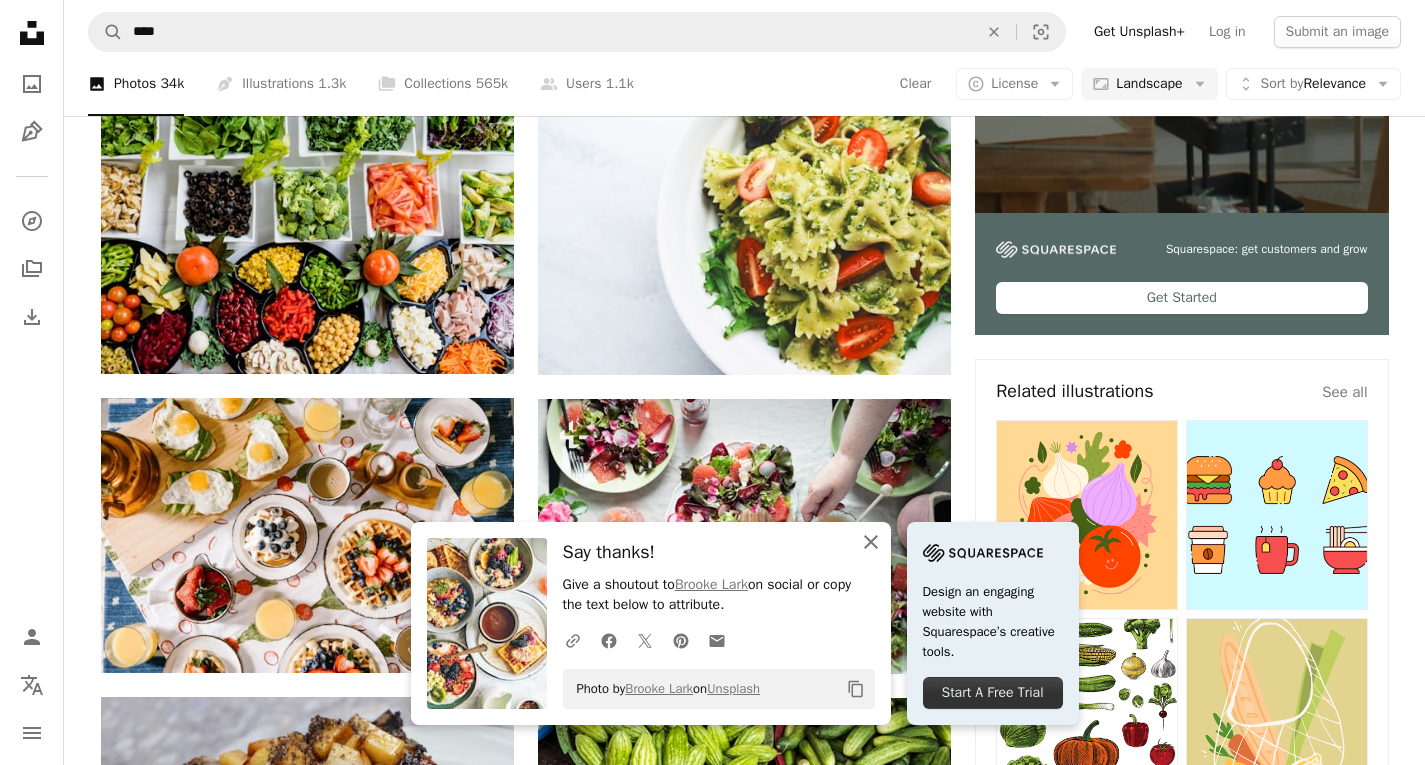 click 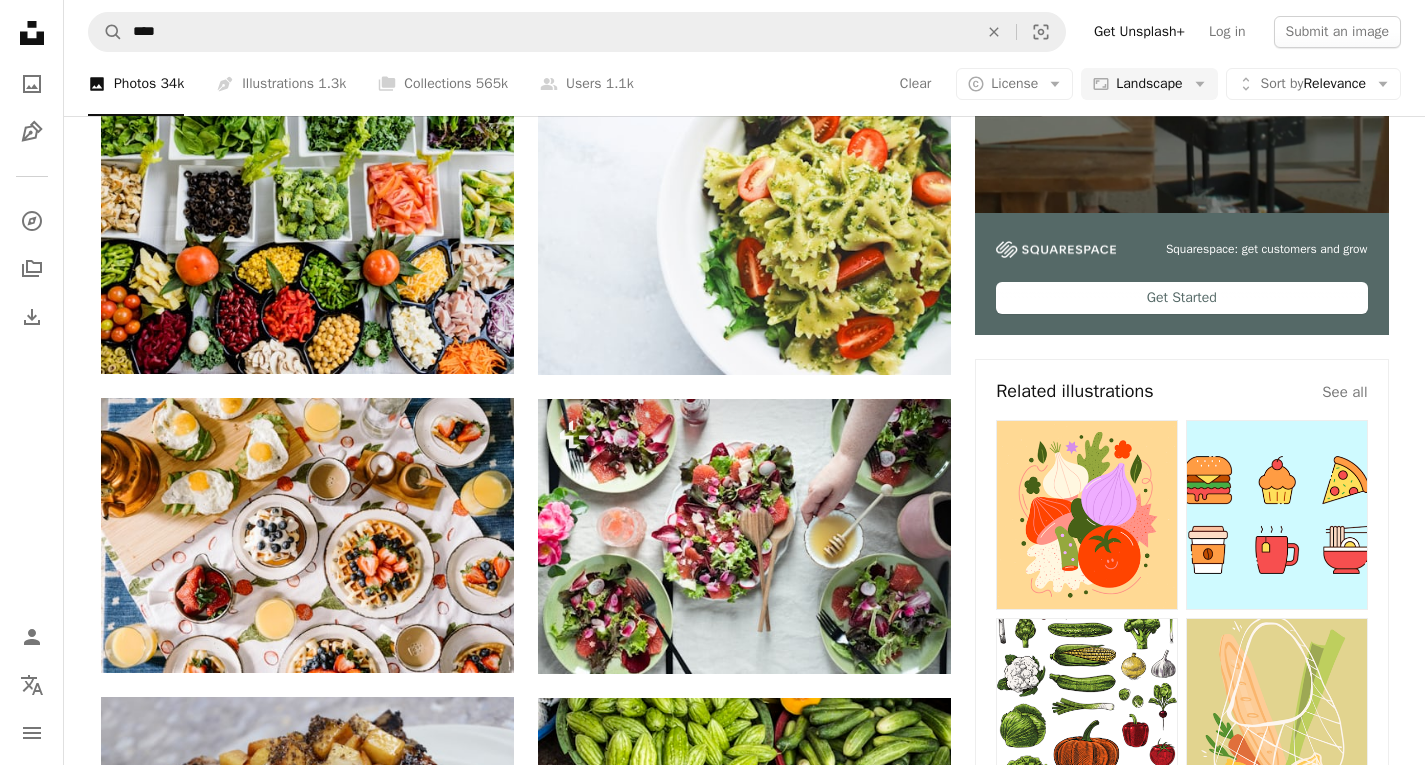 scroll, scrollTop: 2572, scrollLeft: 0, axis: vertical 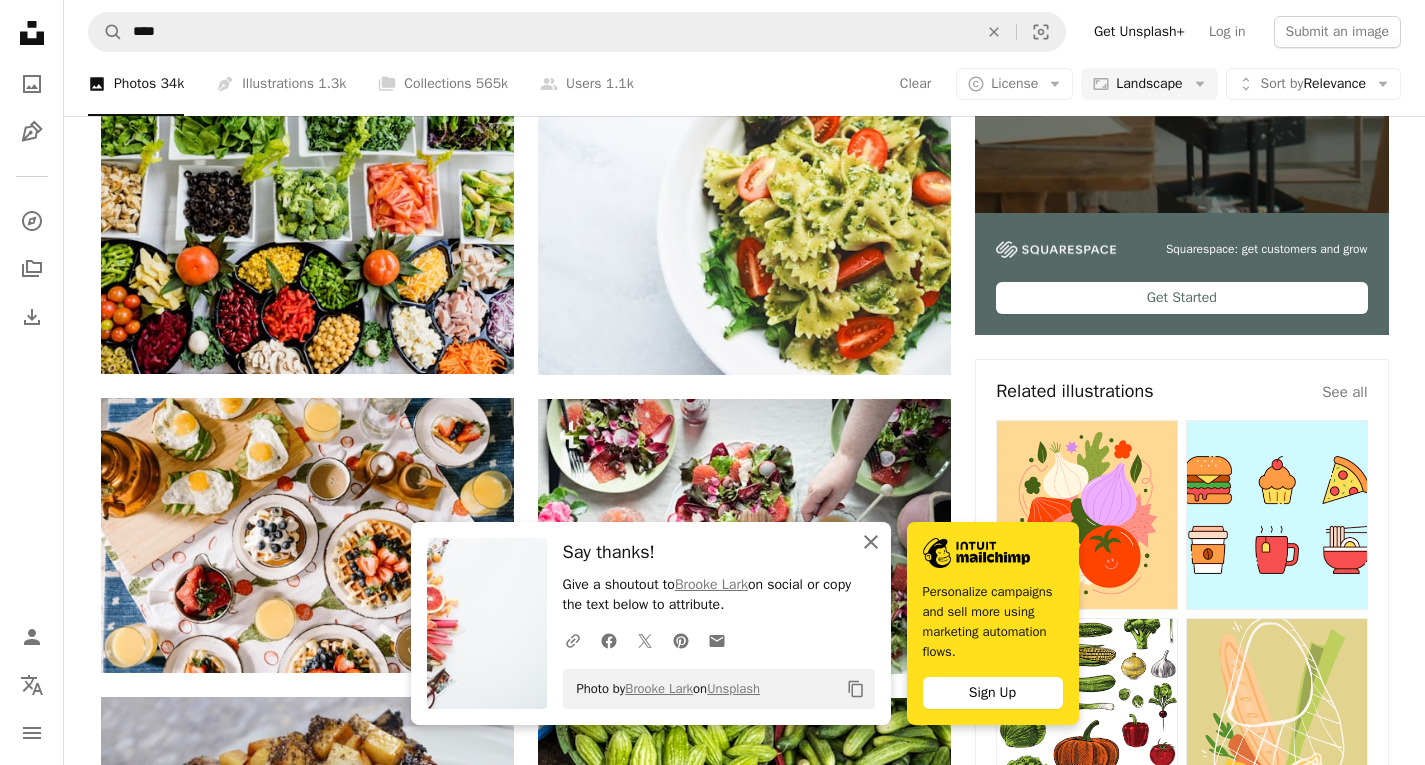 click on "An X shape" 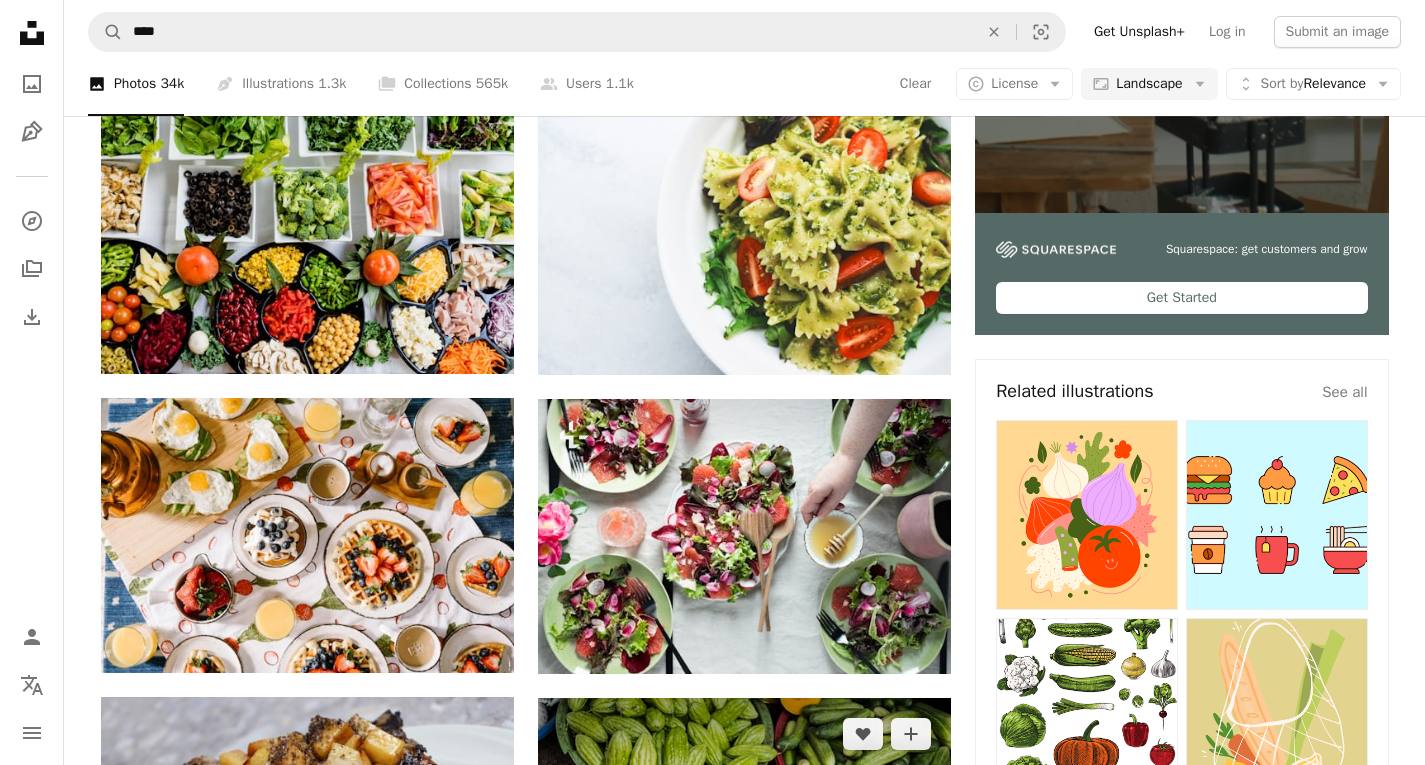 scroll, scrollTop: 972, scrollLeft: 0, axis: vertical 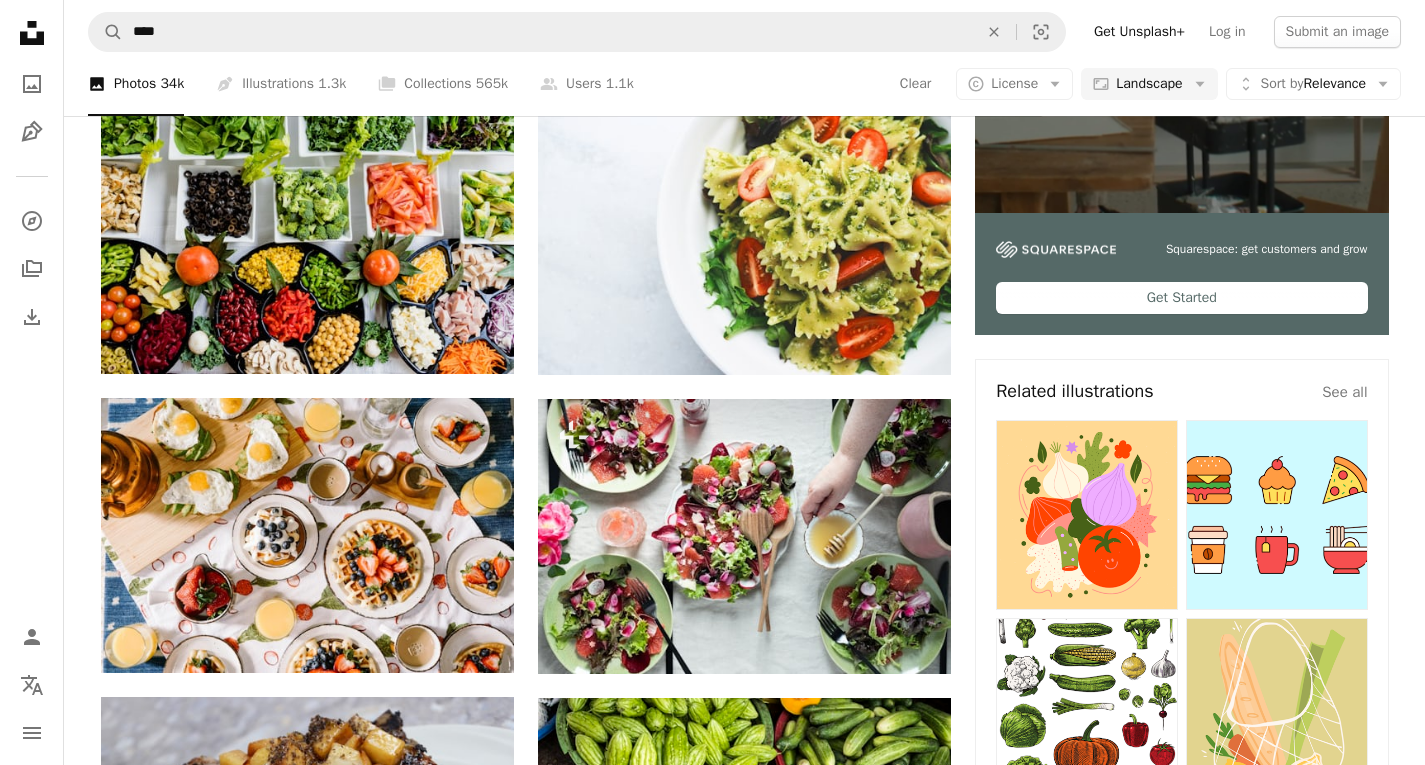 click at bounding box center (1277, 514) 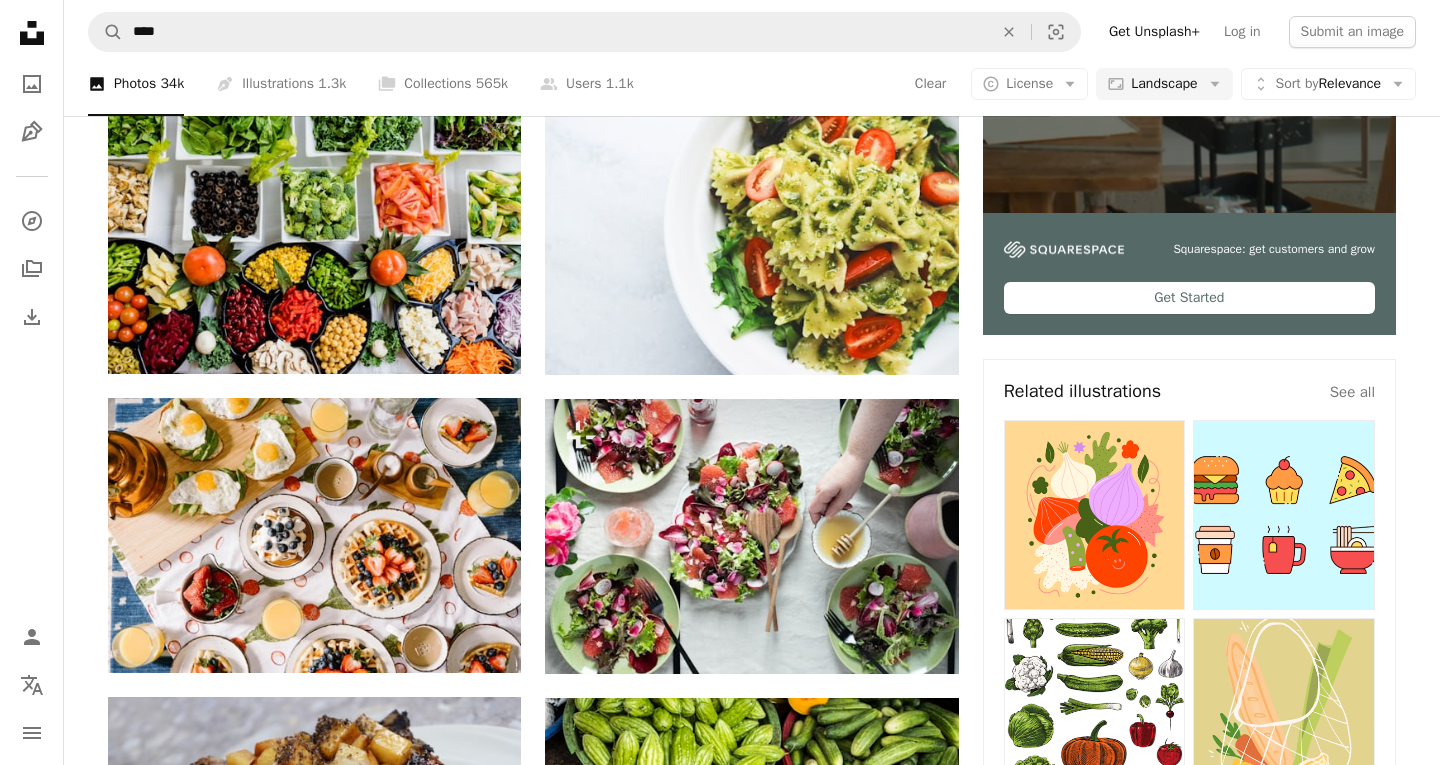 click on "[FIRST] [LAST] For Unsplash+ A heart A plus sign Edit image Plus sign for Unsplash+ A lock Download Zoom in Featured in Icons A forward-right arrow Share More Actions FOOD AND DRINK ICON Calendar outlined Published on April 20, 2024 Safety Licensed under the Unsplash+ License food coffee restaurant pizza burger tea drink vector icons noodles illustrations cupcakes beverages hot Free images From this series Chevron right Plus sign for Unsplash+ Plus sign for Unsplash+ Plus sign for Unsplash+ Plus sign for Unsplash+ Plus sign for Unsplash+ Plus sign for Unsplash+ Plus sign for Unsplash+ Plus sign for Unsplash+ Plus sign for Unsplash+ Related images Plus sign for Unsplash+ A heart A plus sign Andania Humaira For Unsplash+ A lock Download Plus sign for Unsplash+ A heart A plus sign Yovita Frederica Widjaja For Unsplash+ A lock Download Plus sign for Unsplash+ A heart A plus sign Rizki Ardia For Unsplash+ A lock Download Plus sign for Unsplash+ A heart A plus sign Andania Humaira For" at bounding box center (720, 4021) 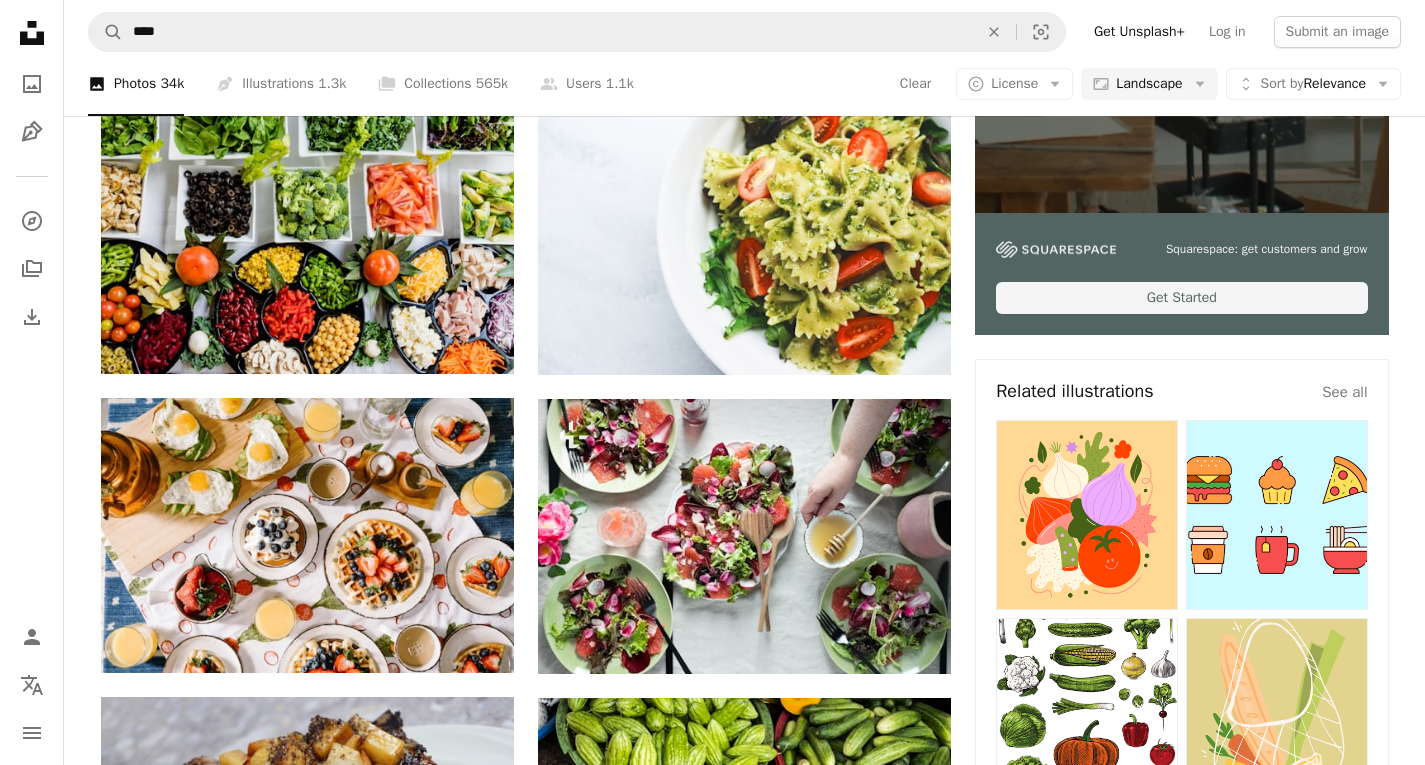 scroll, scrollTop: 372, scrollLeft: 0, axis: vertical 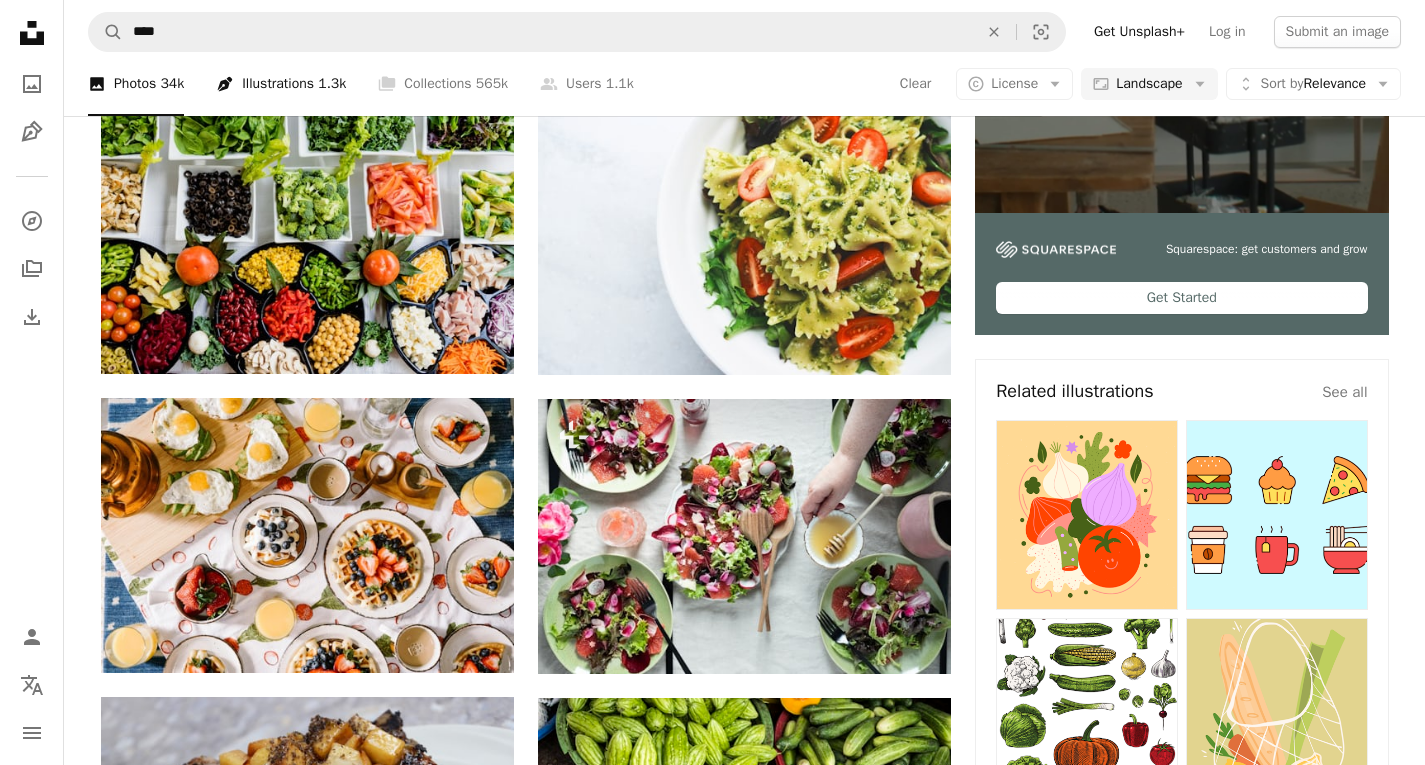 click on "Pen Tool Illustrations   1.3k" at bounding box center (281, 84) 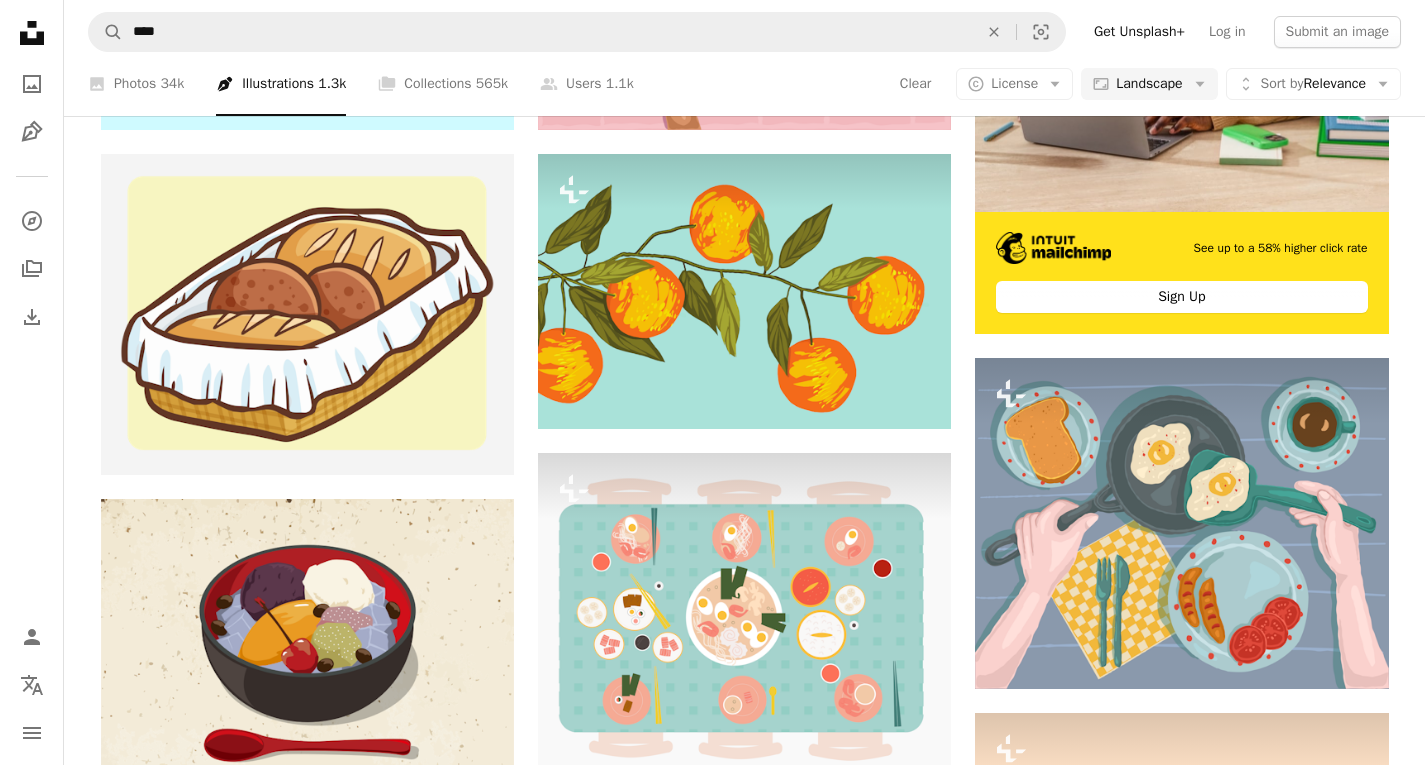 scroll, scrollTop: 2100, scrollLeft: 0, axis: vertical 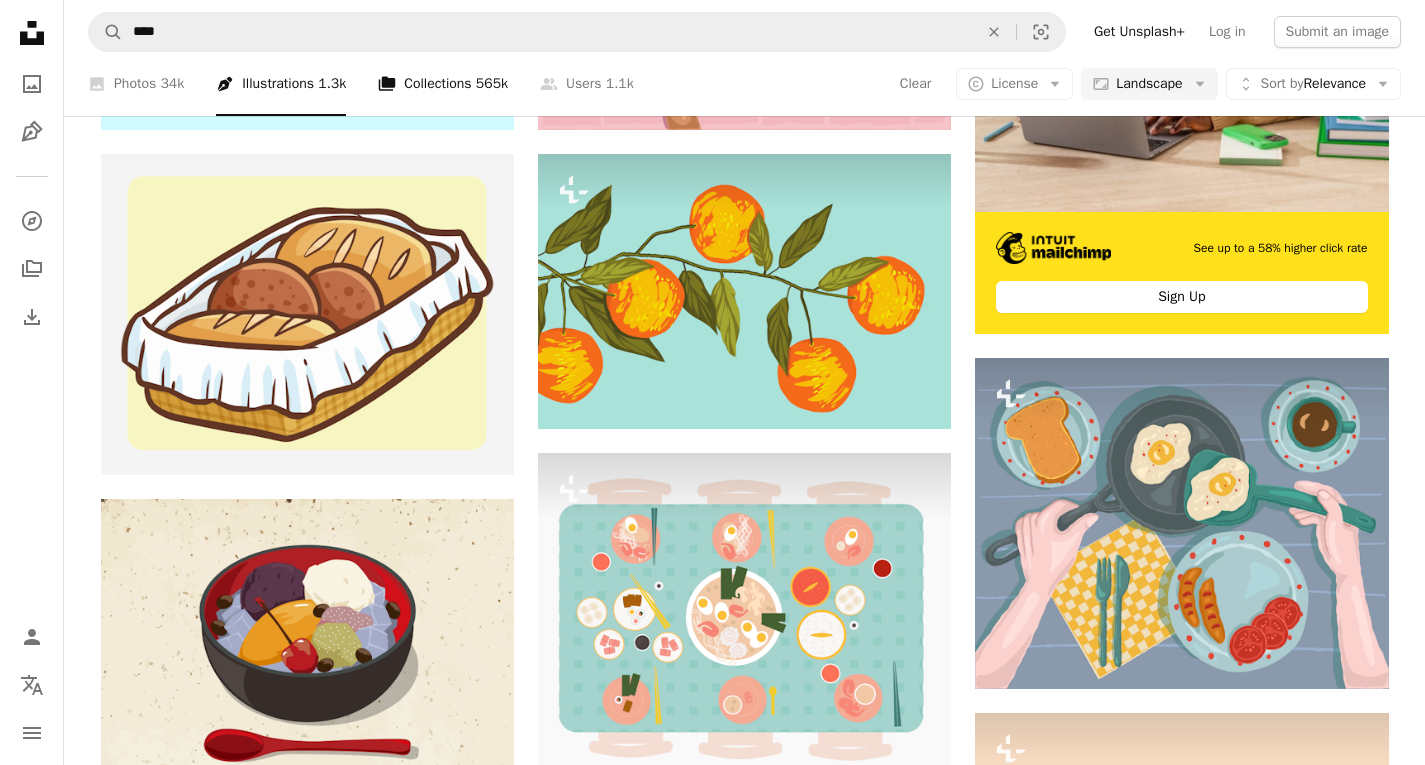 click on "A stack of folders Collections   565k" at bounding box center (443, 84) 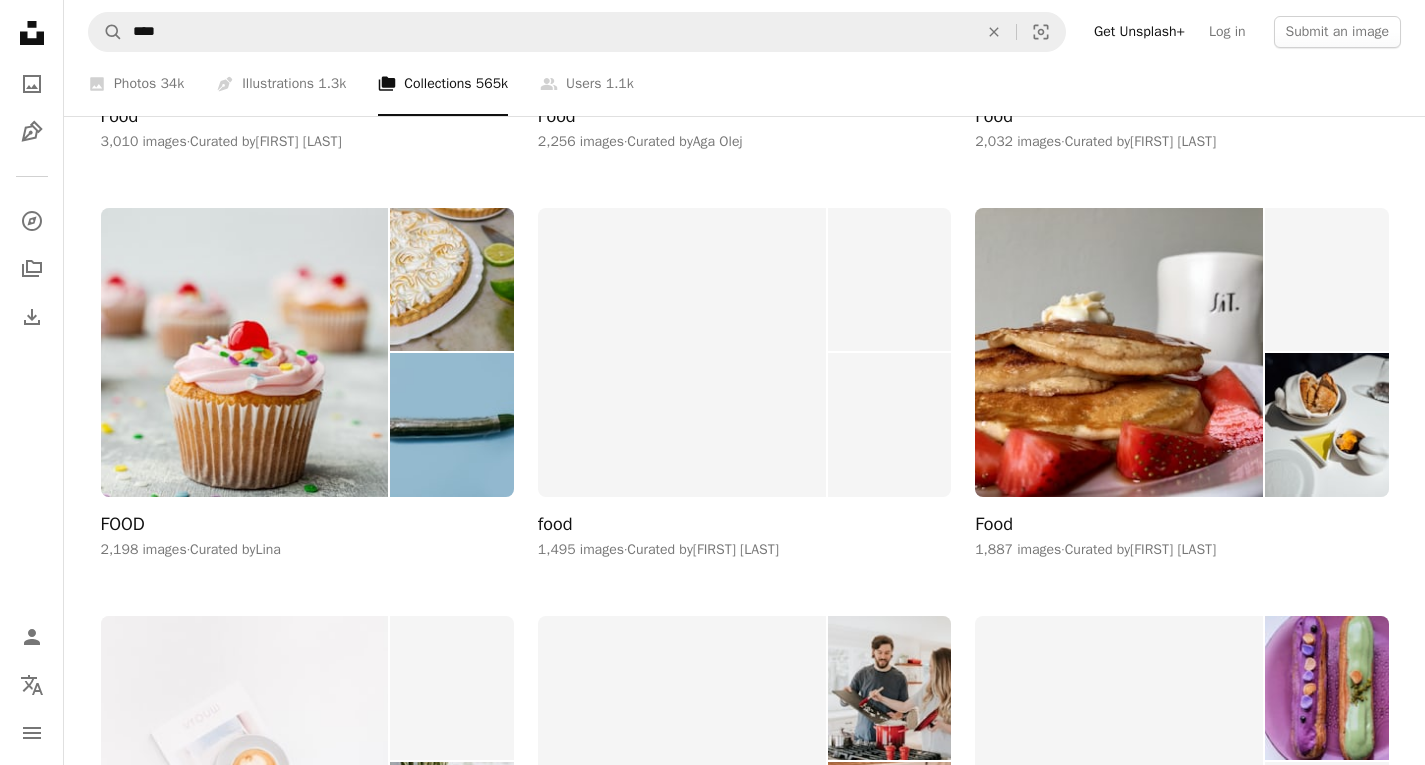 scroll, scrollTop: 8000, scrollLeft: 0, axis: vertical 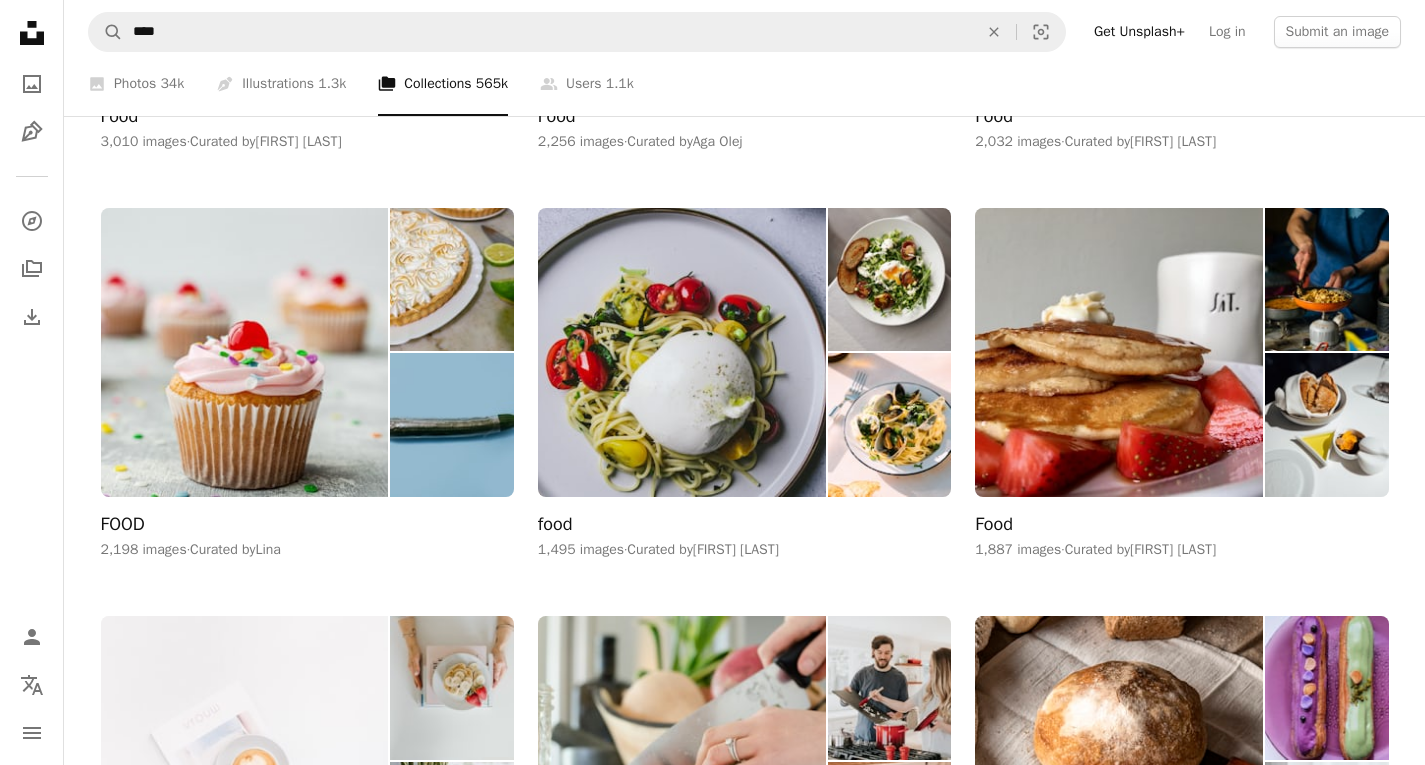 click at bounding box center (682, 7701) 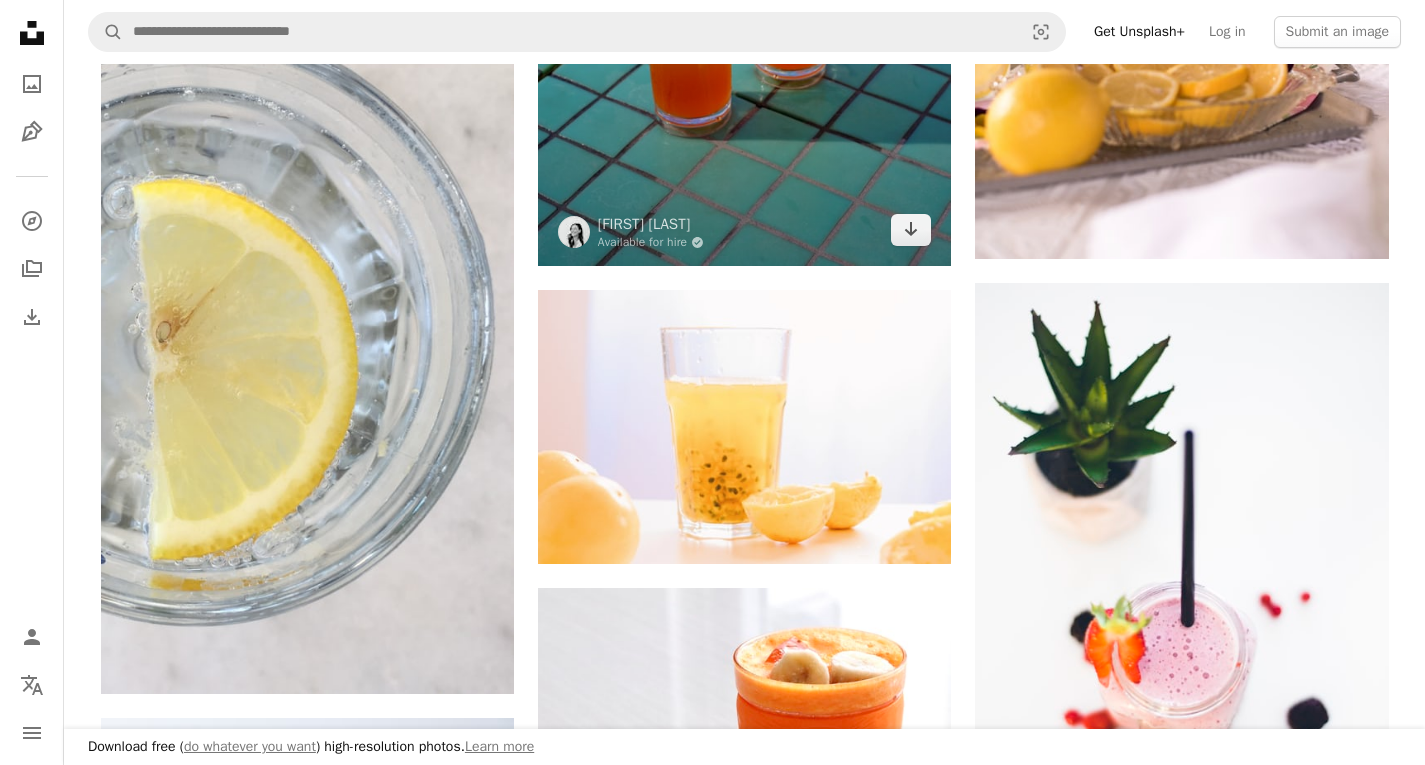 scroll, scrollTop: 100, scrollLeft: 0, axis: vertical 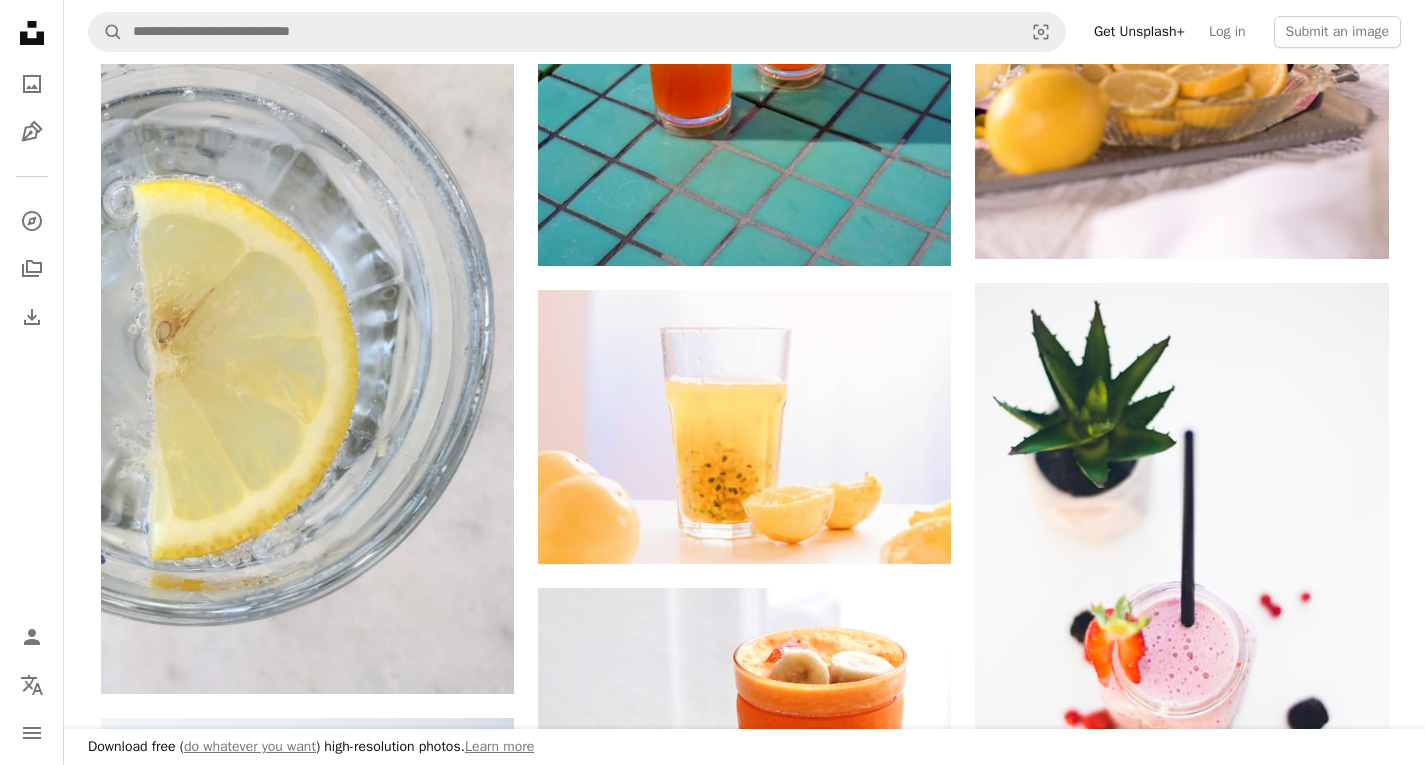 click on "Arrow pointing down" 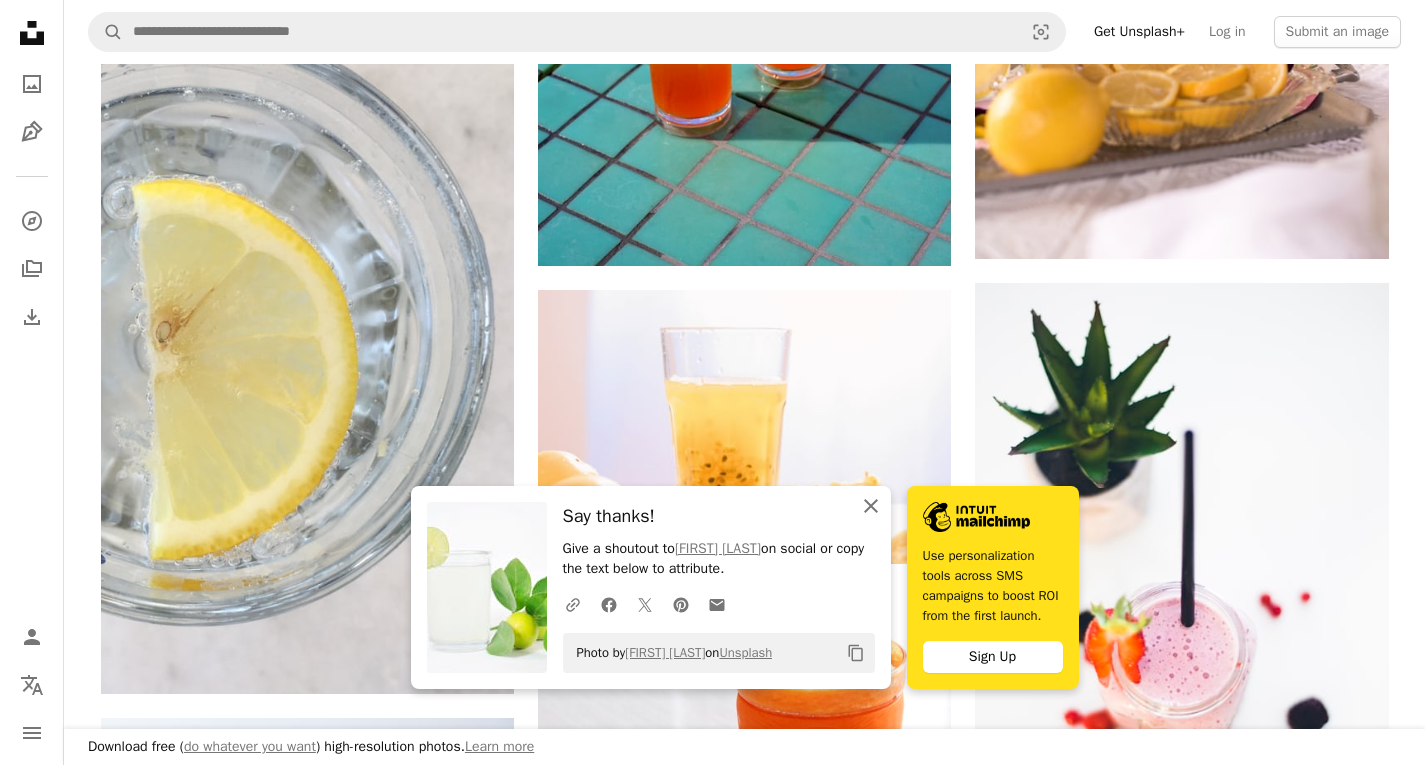 click on "An X shape" 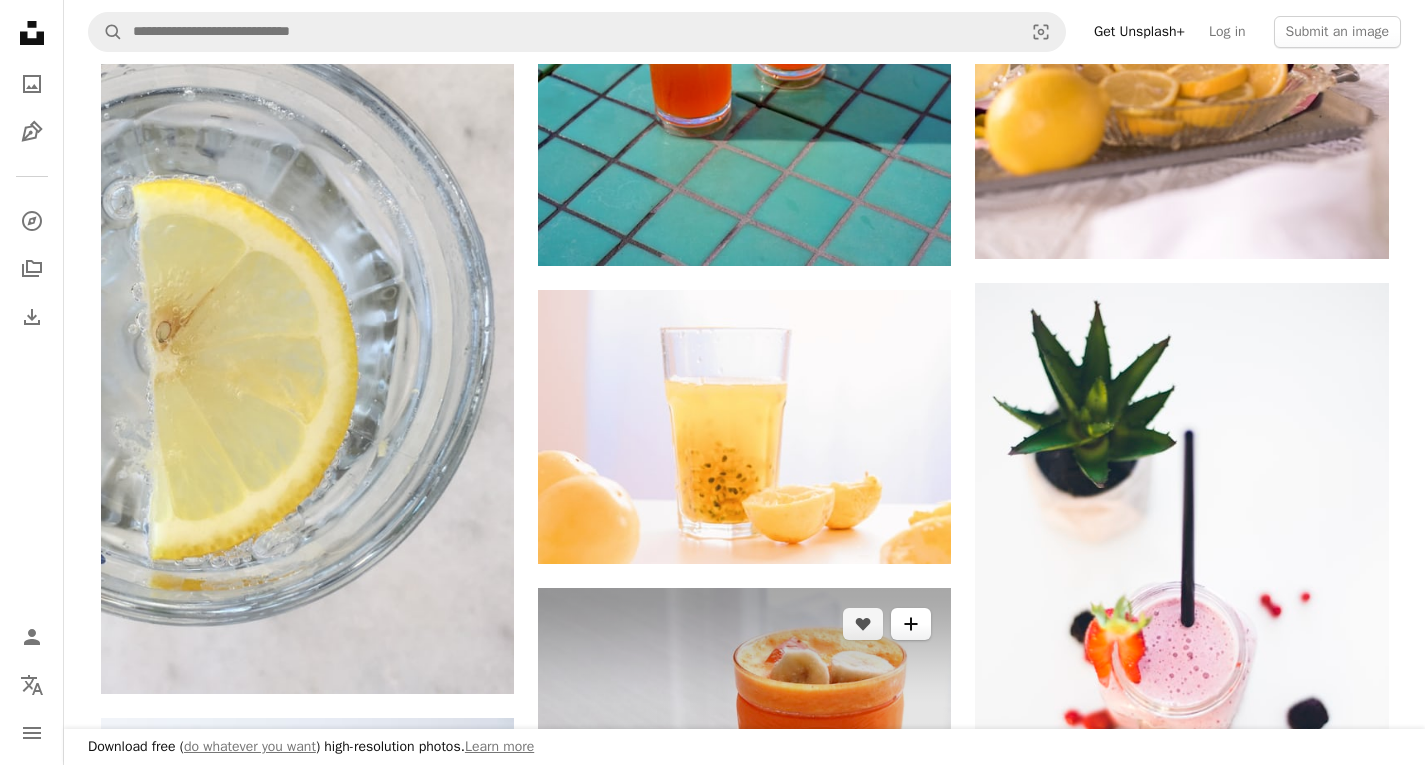 scroll, scrollTop: 1000, scrollLeft: 0, axis: vertical 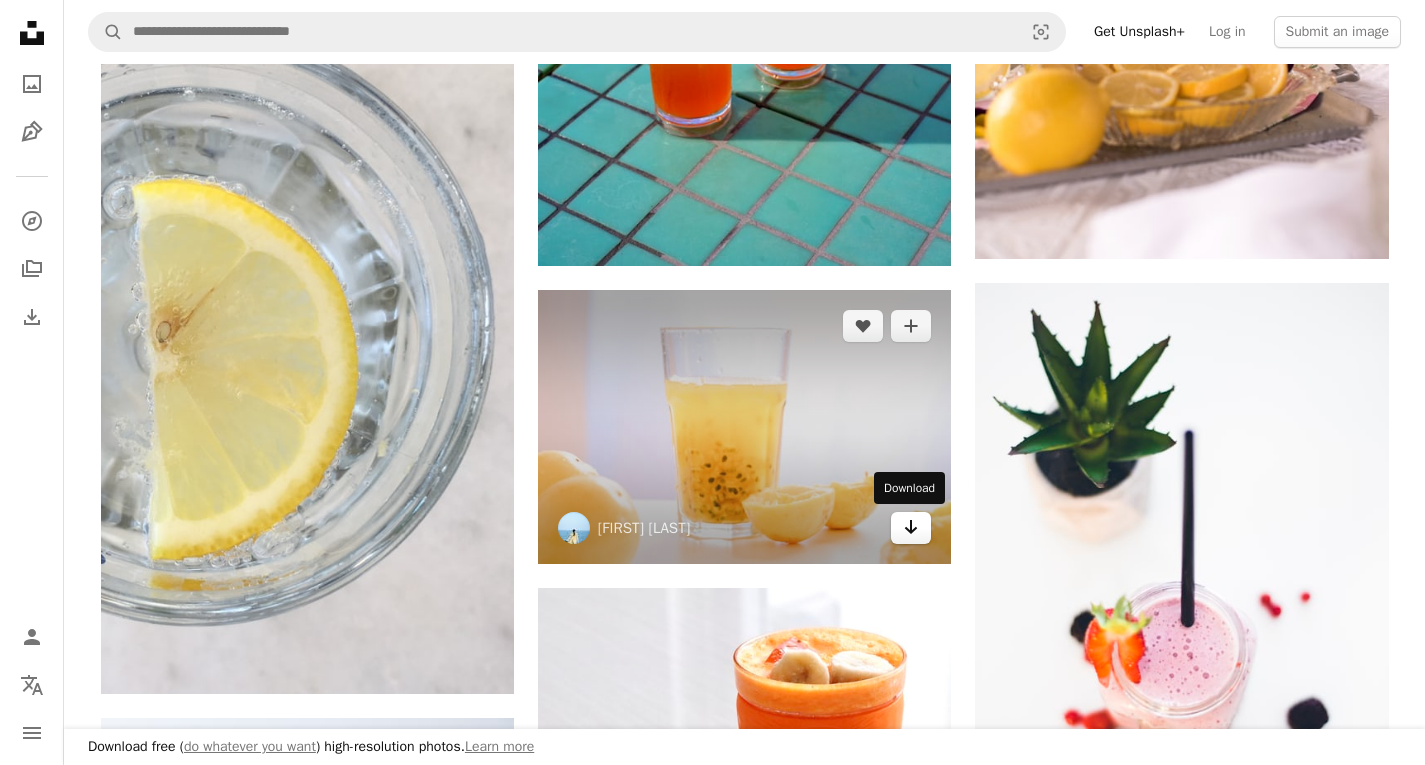 click on "Arrow pointing down" 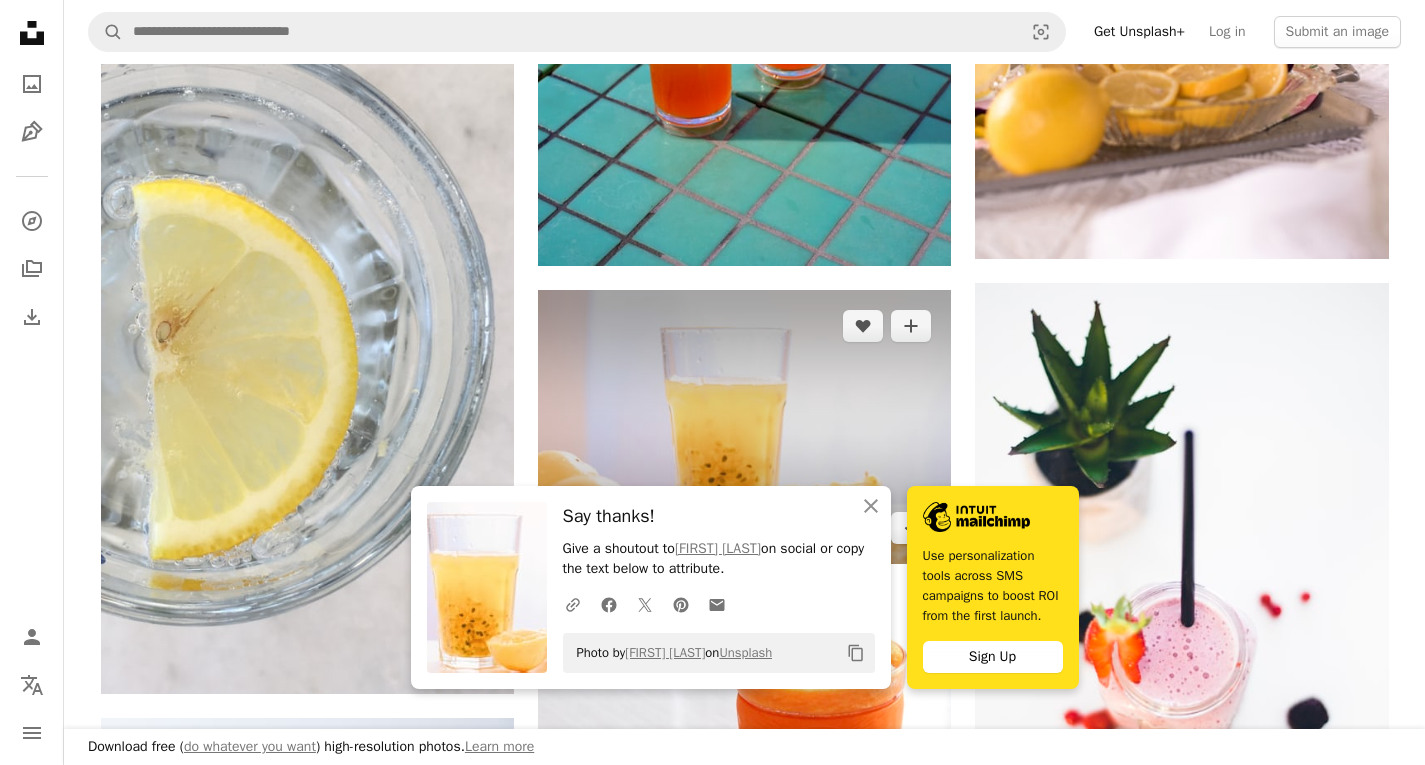 scroll, scrollTop: 2000, scrollLeft: 0, axis: vertical 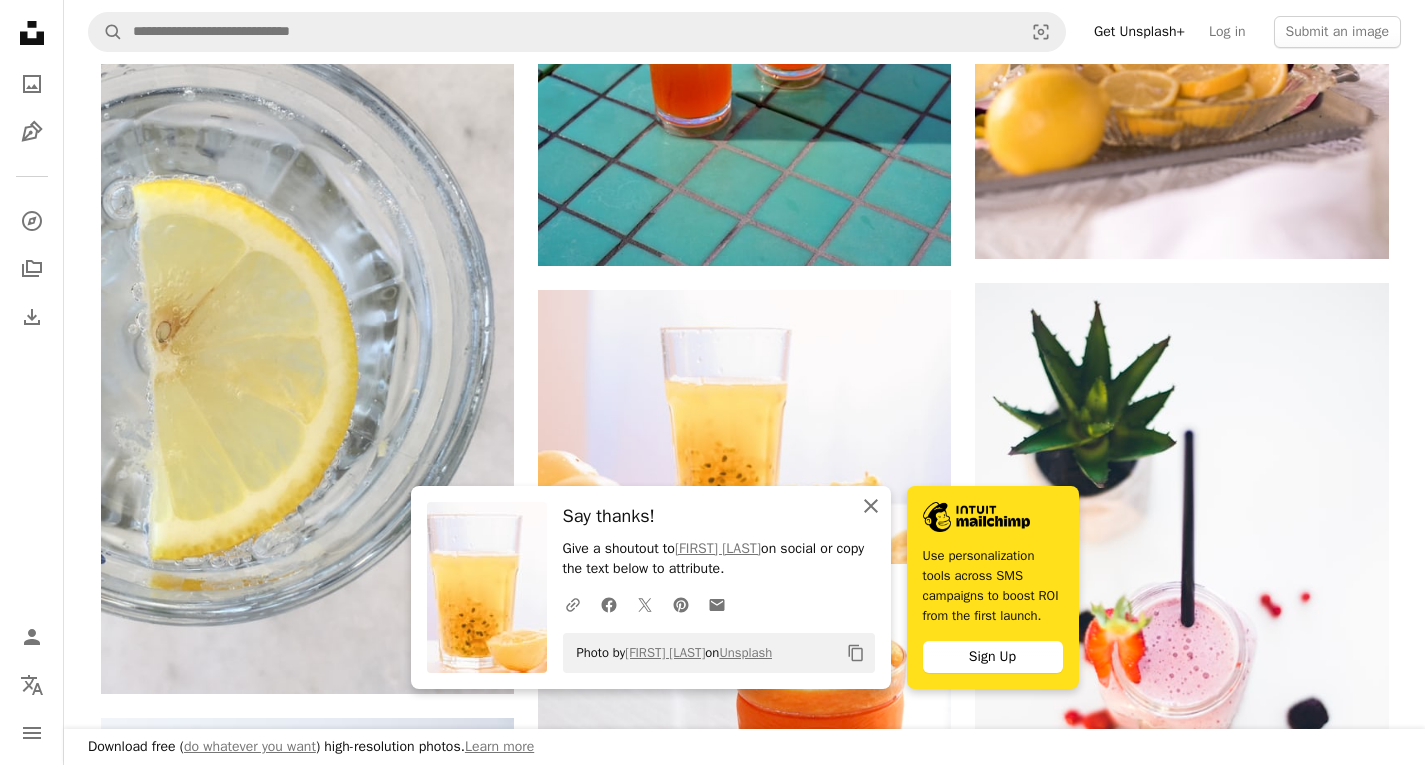 click on "An X shape" 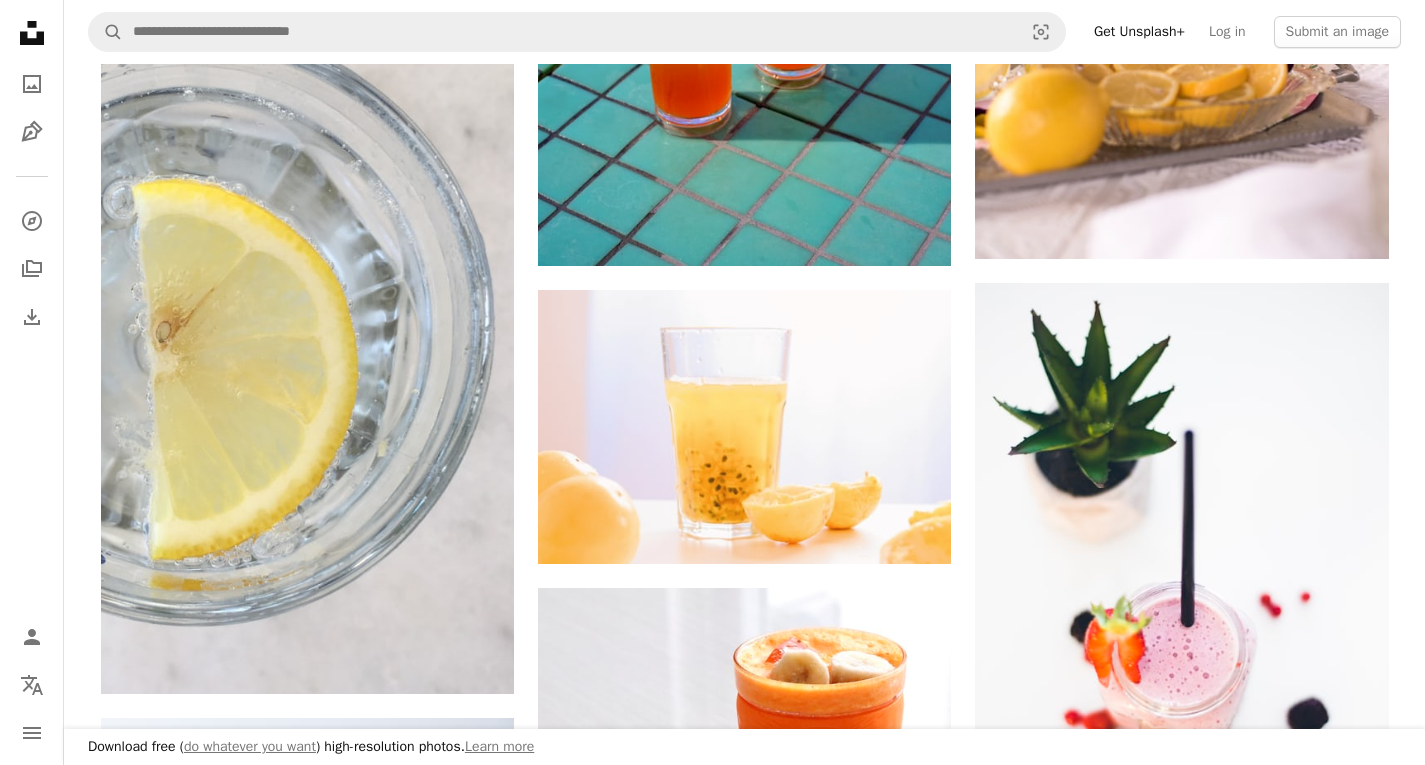 scroll, scrollTop: 0, scrollLeft: 0, axis: both 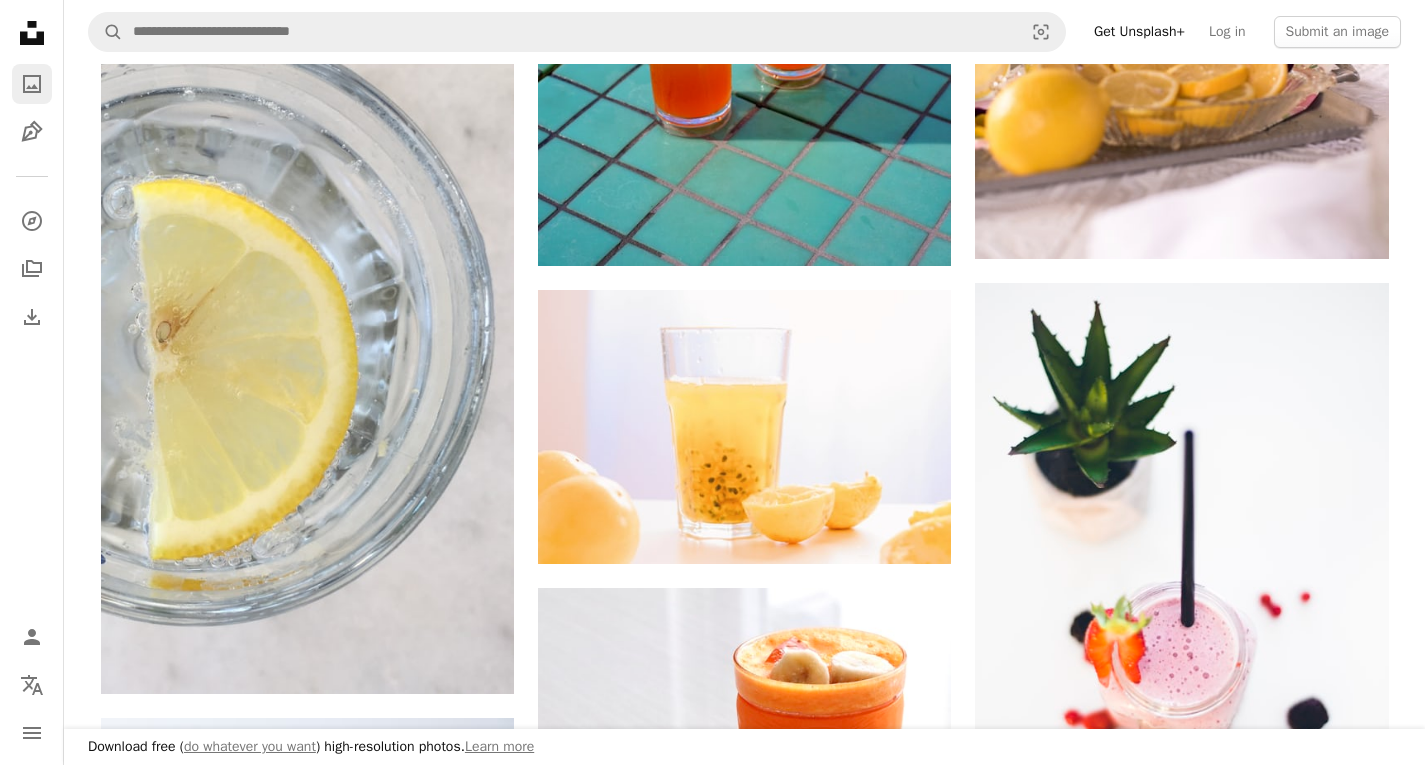 click on "A photo" 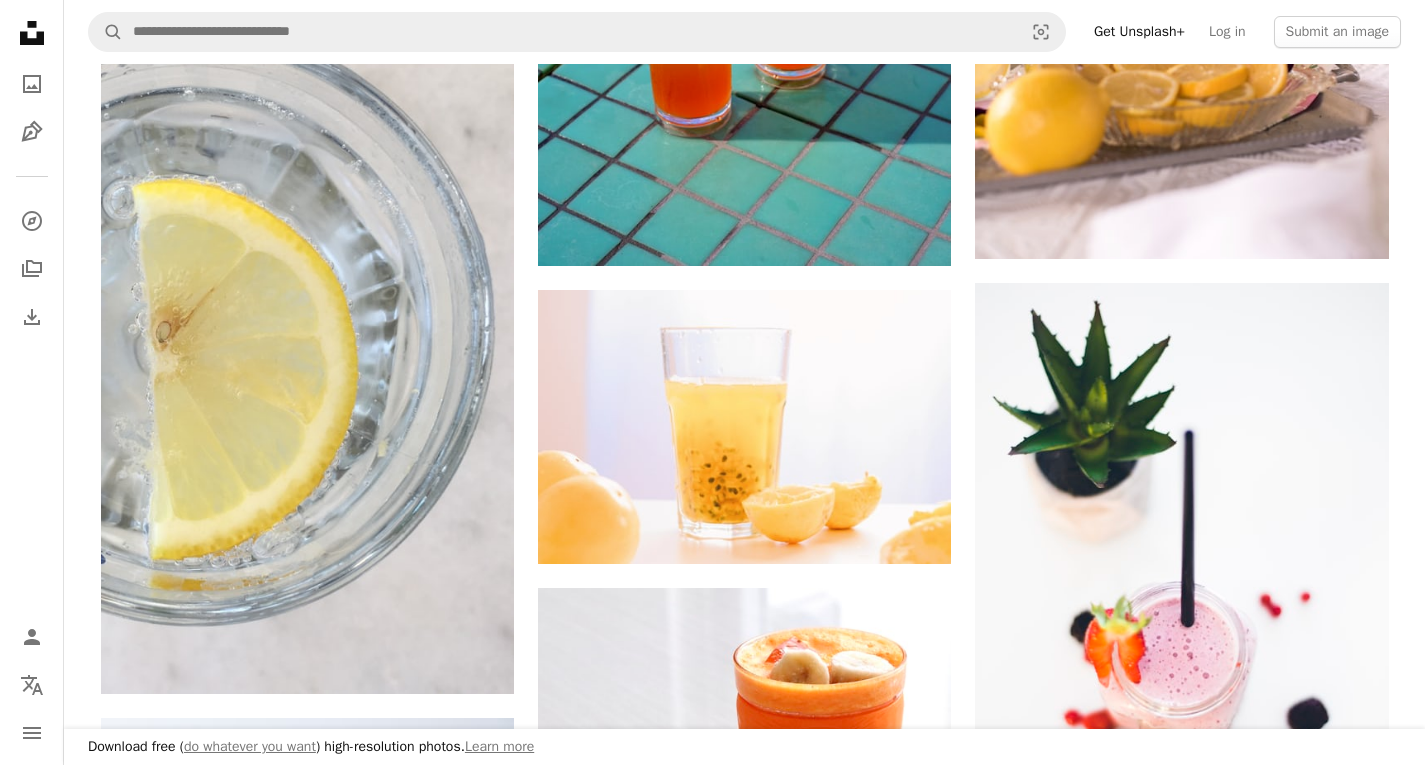 click 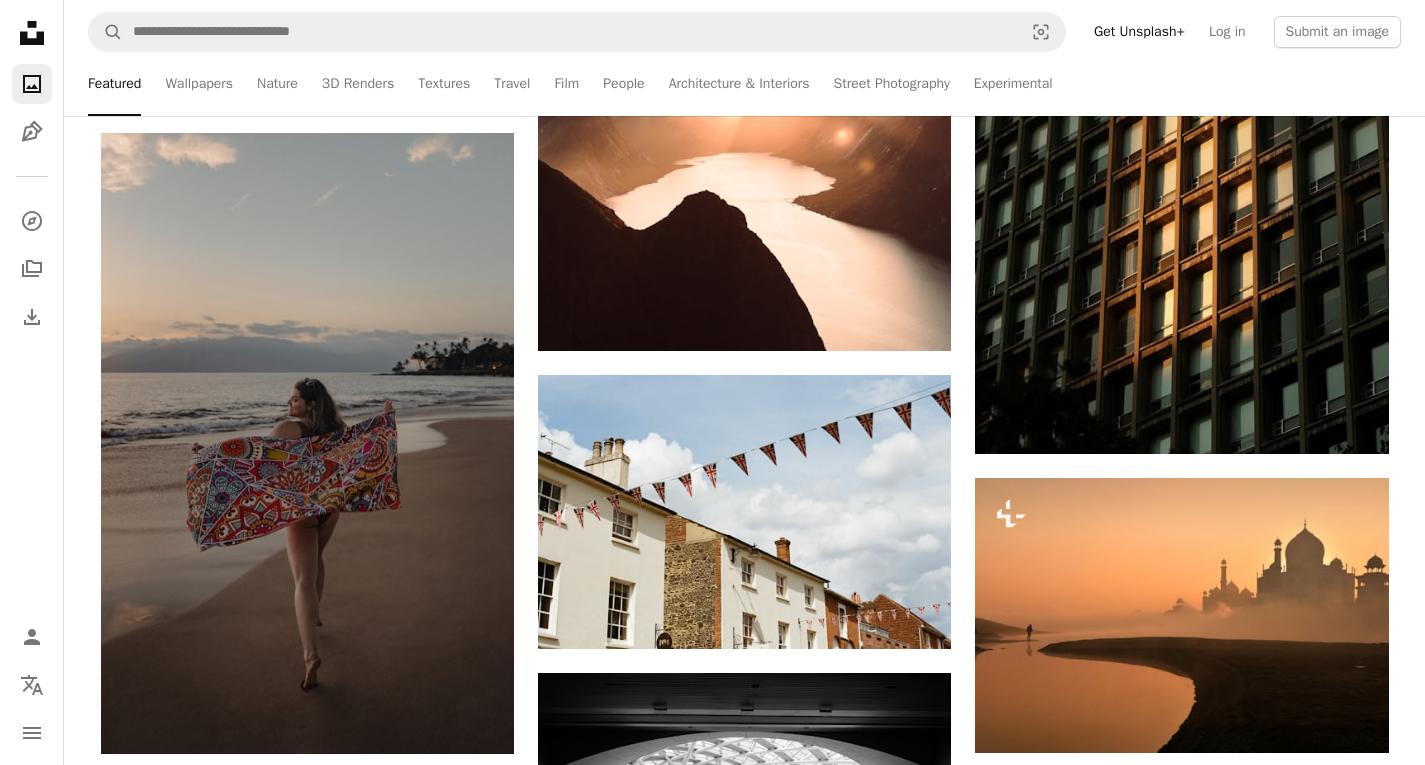 scroll, scrollTop: 0, scrollLeft: 0, axis: both 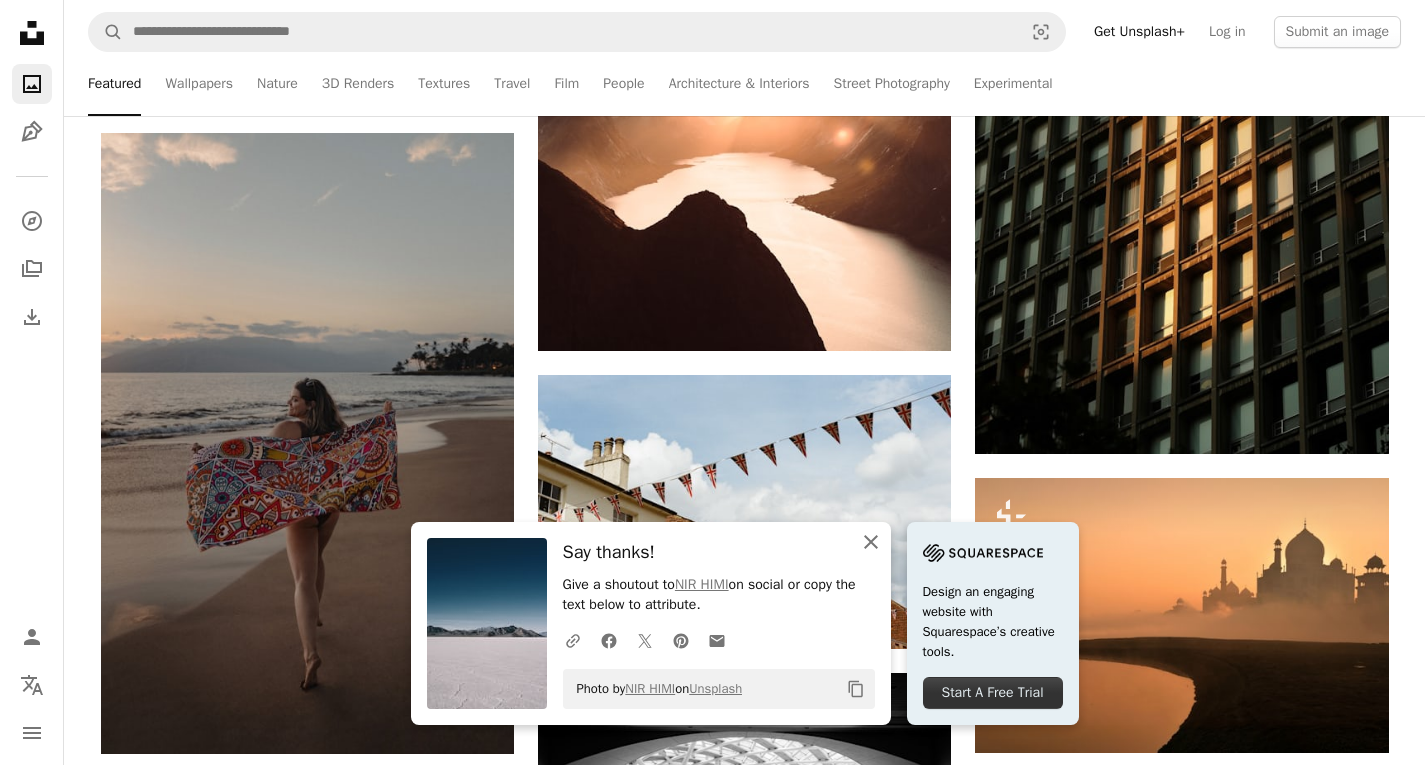 drag, startPoint x: 874, startPoint y: 542, endPoint x: 785, endPoint y: 542, distance: 89 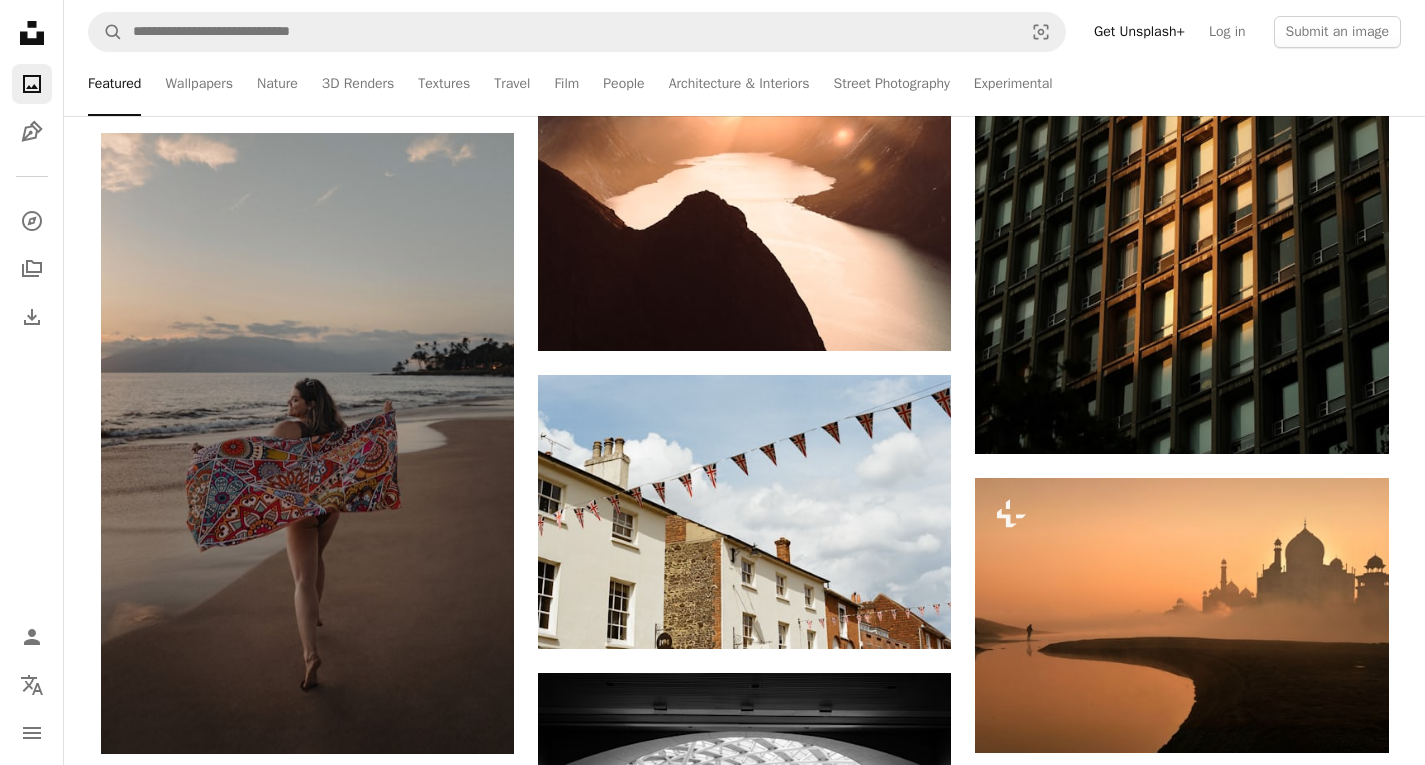 click on "Arrow pointing down" 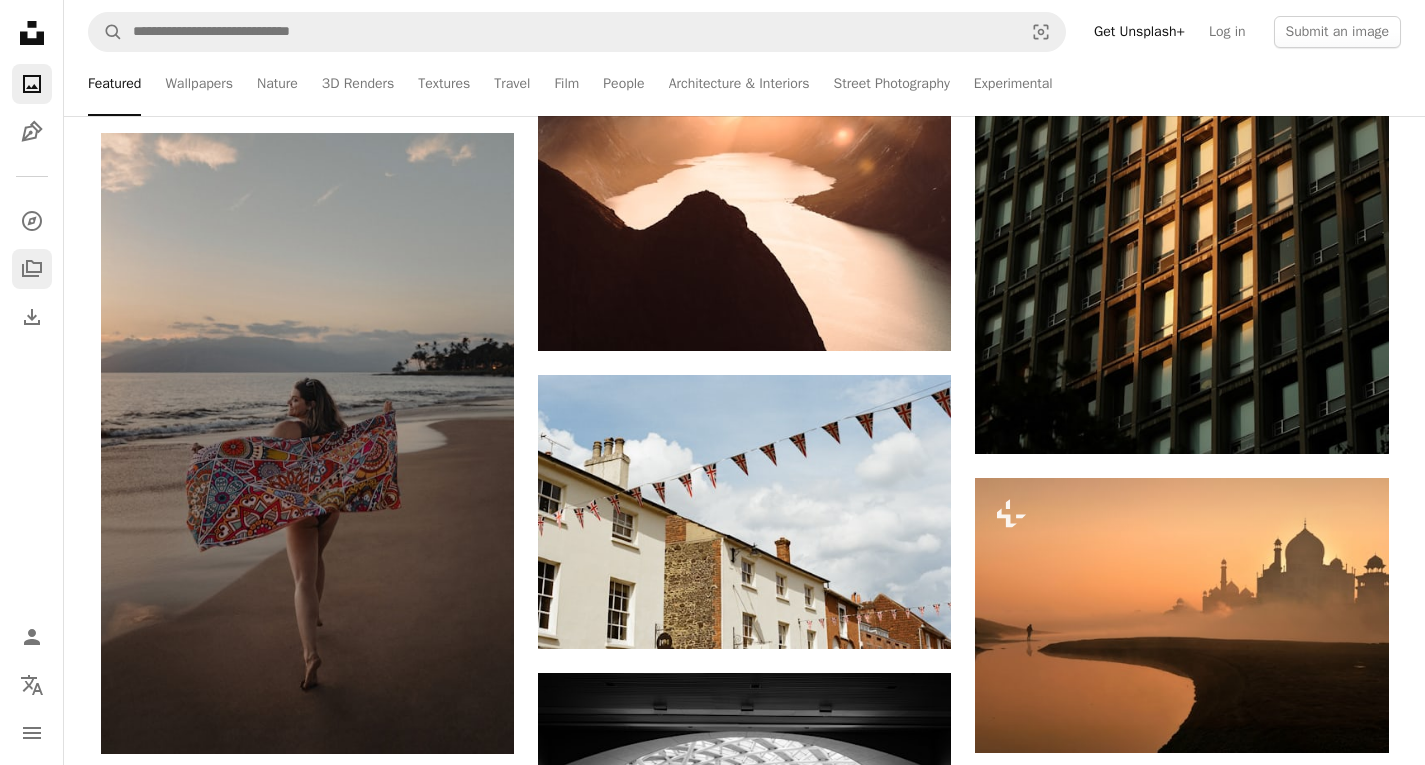 click on "A stack of folders" 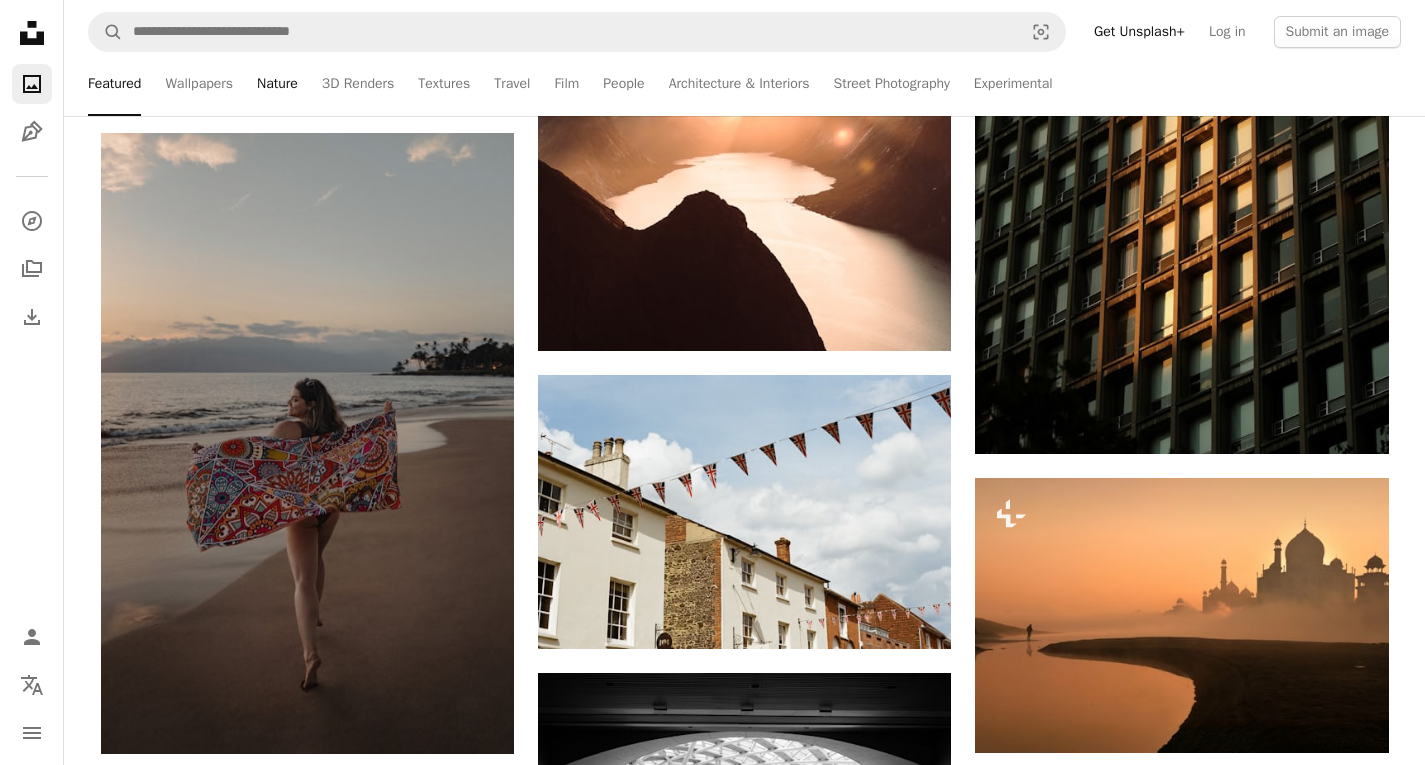 click on "Nature" at bounding box center [277, 84] 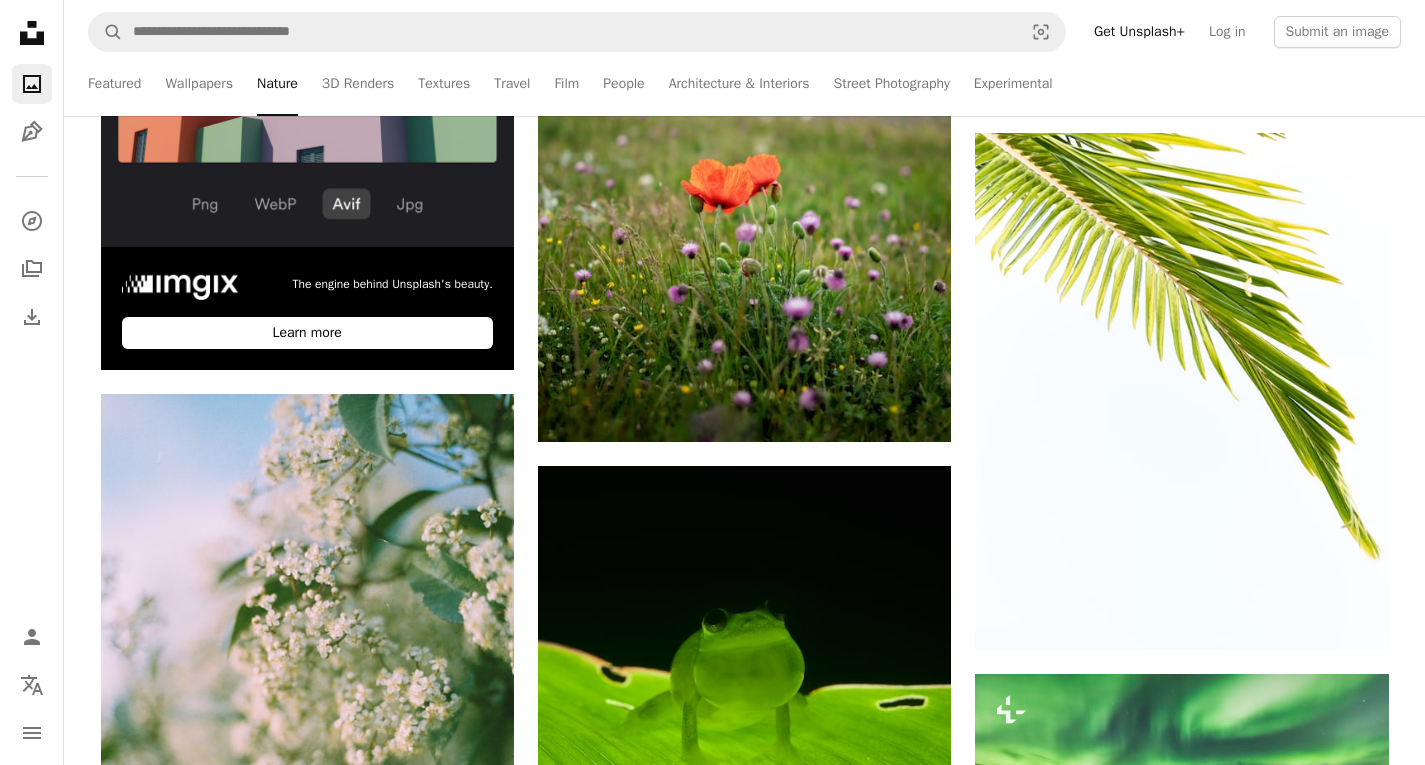 scroll, scrollTop: 0, scrollLeft: 0, axis: both 